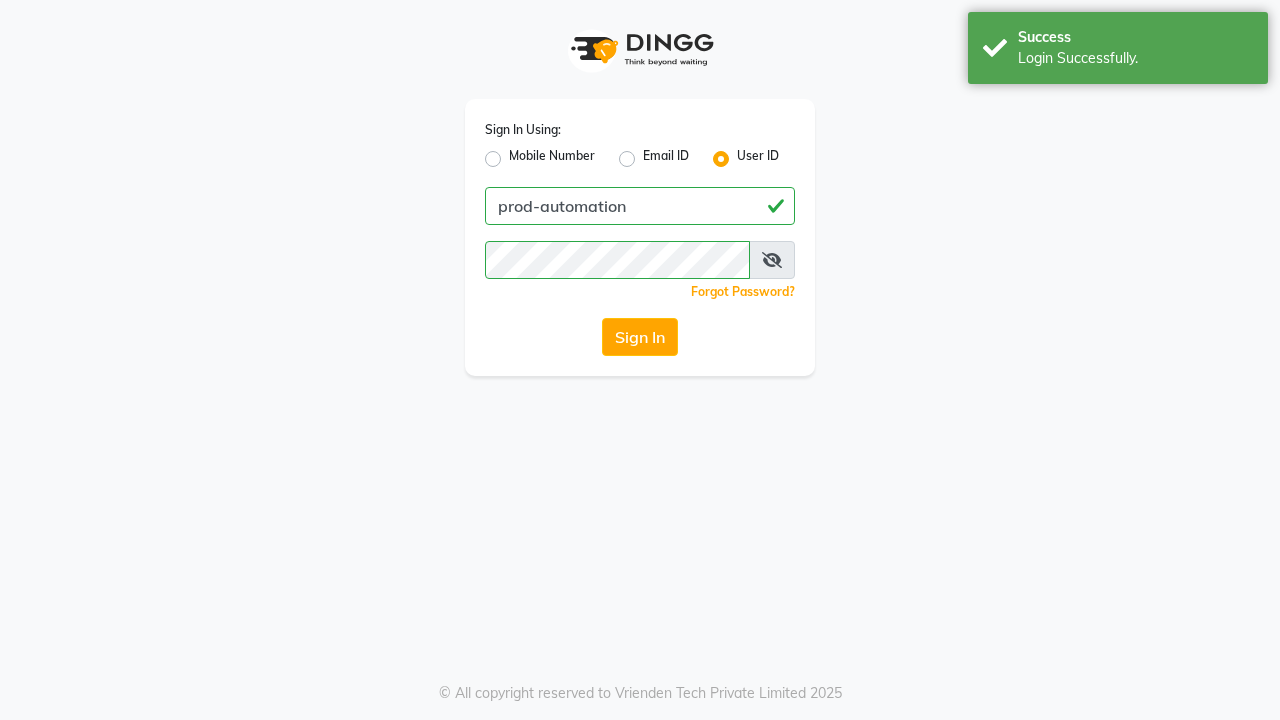 scroll, scrollTop: 0, scrollLeft: 0, axis: both 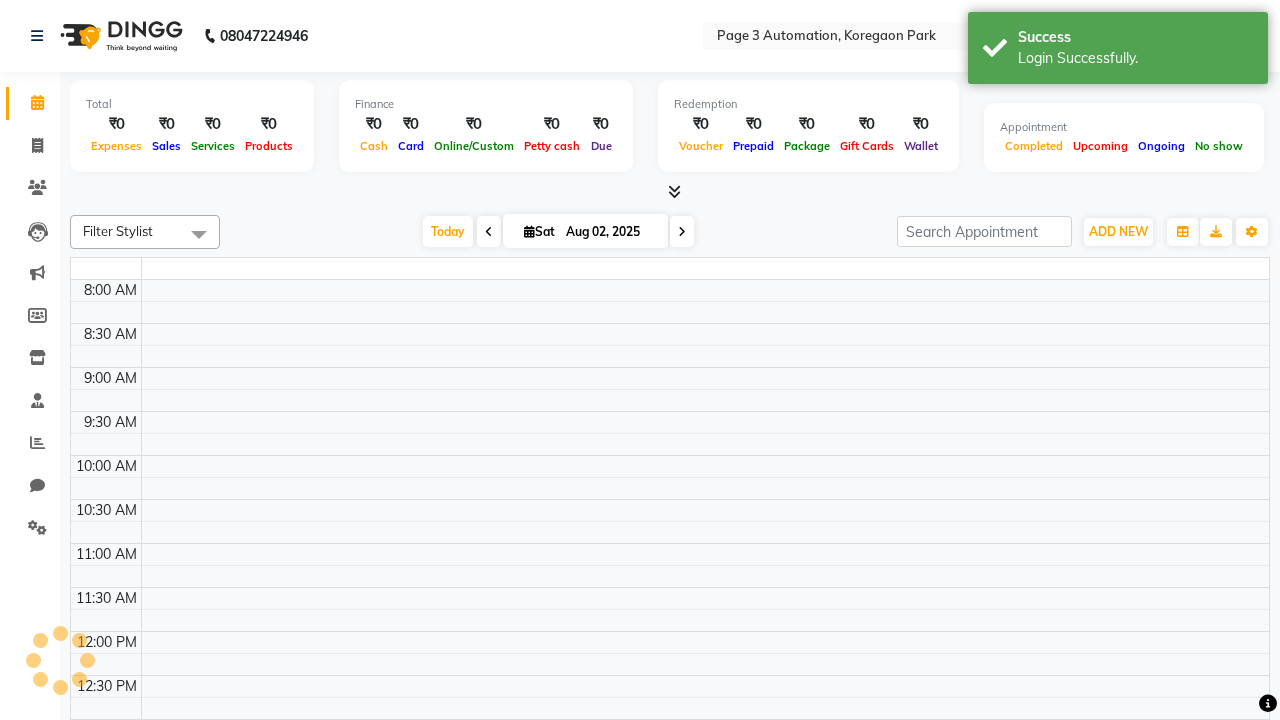 select on "en" 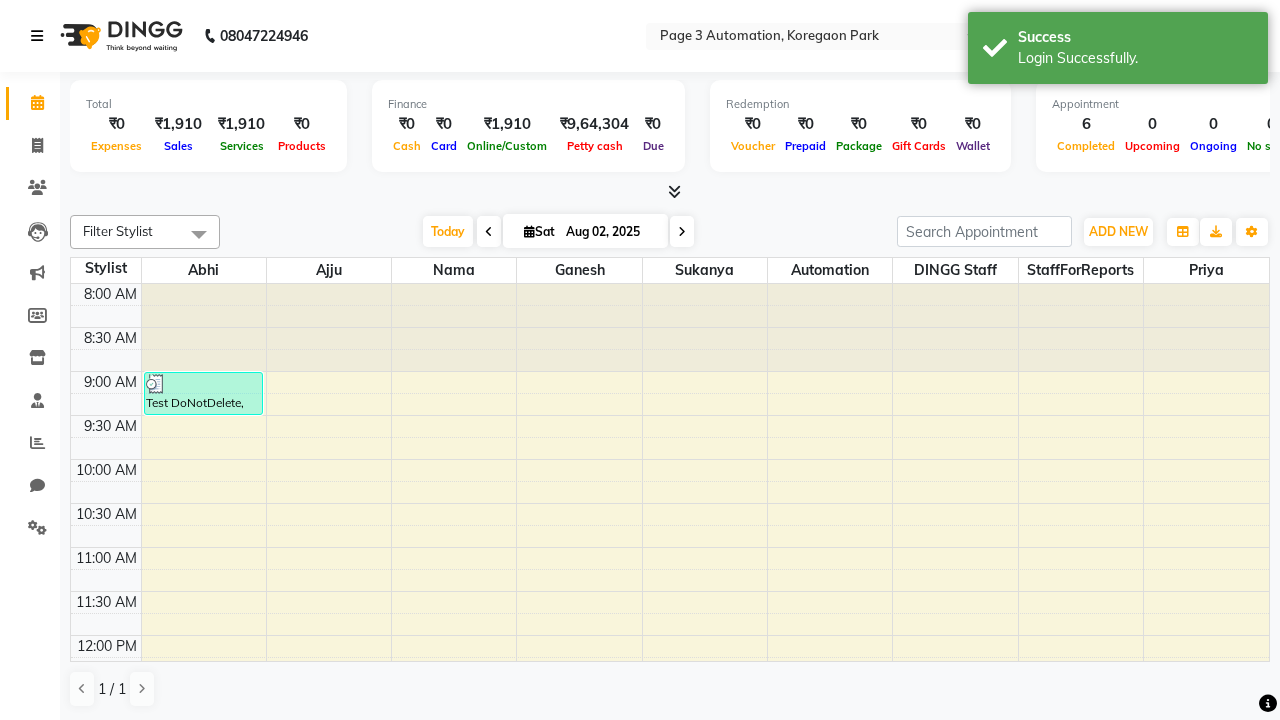 click at bounding box center [37, 36] 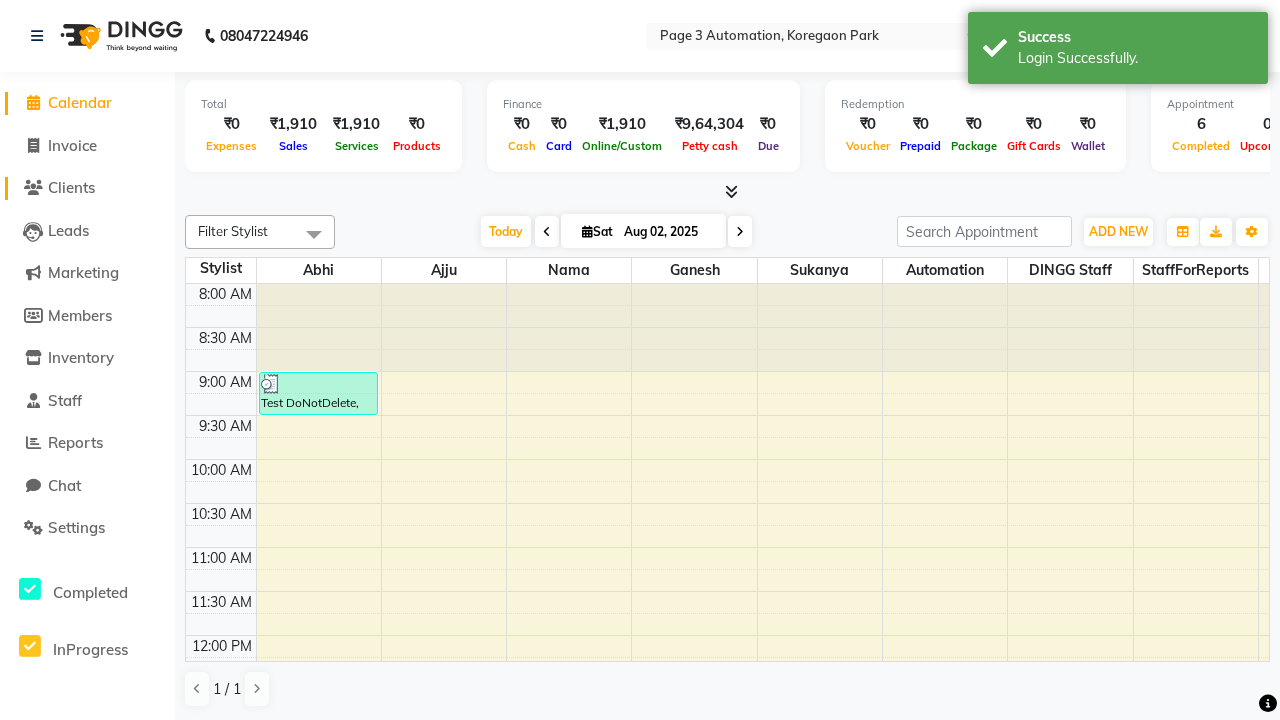 click on "Clients" 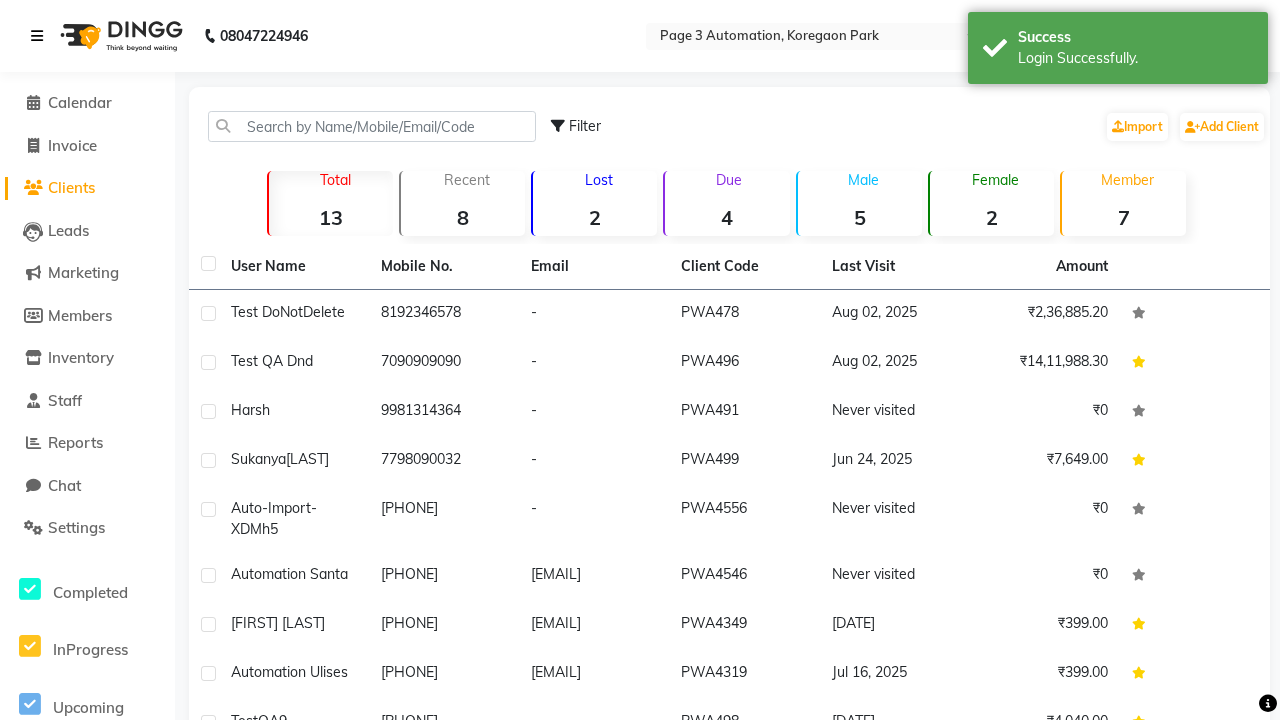click at bounding box center (37, 36) 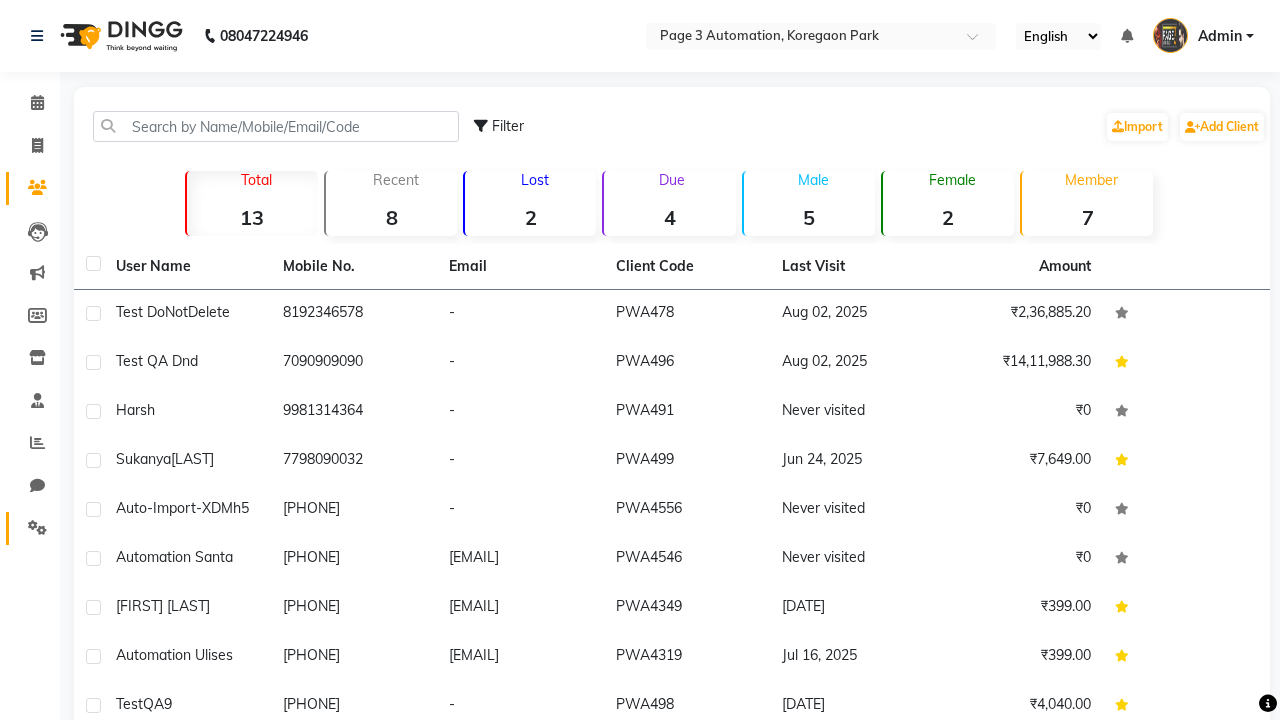 click 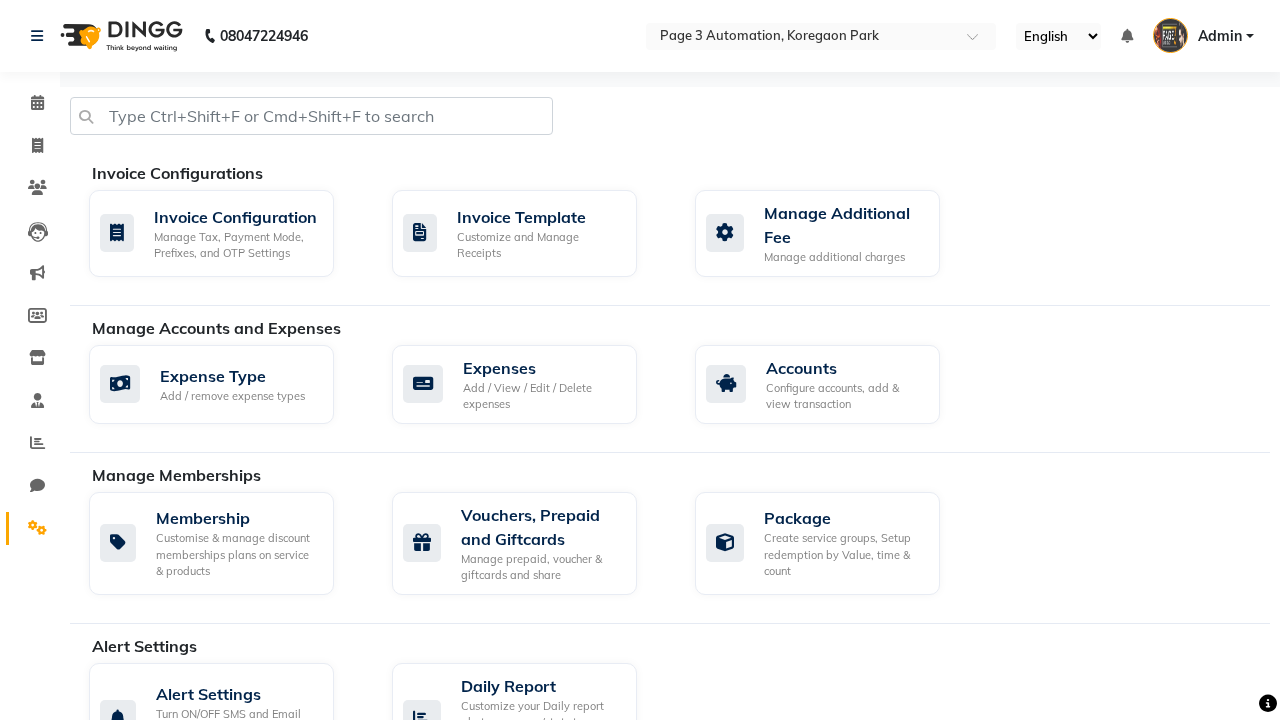 click on "Manage reset opening cash, change password." 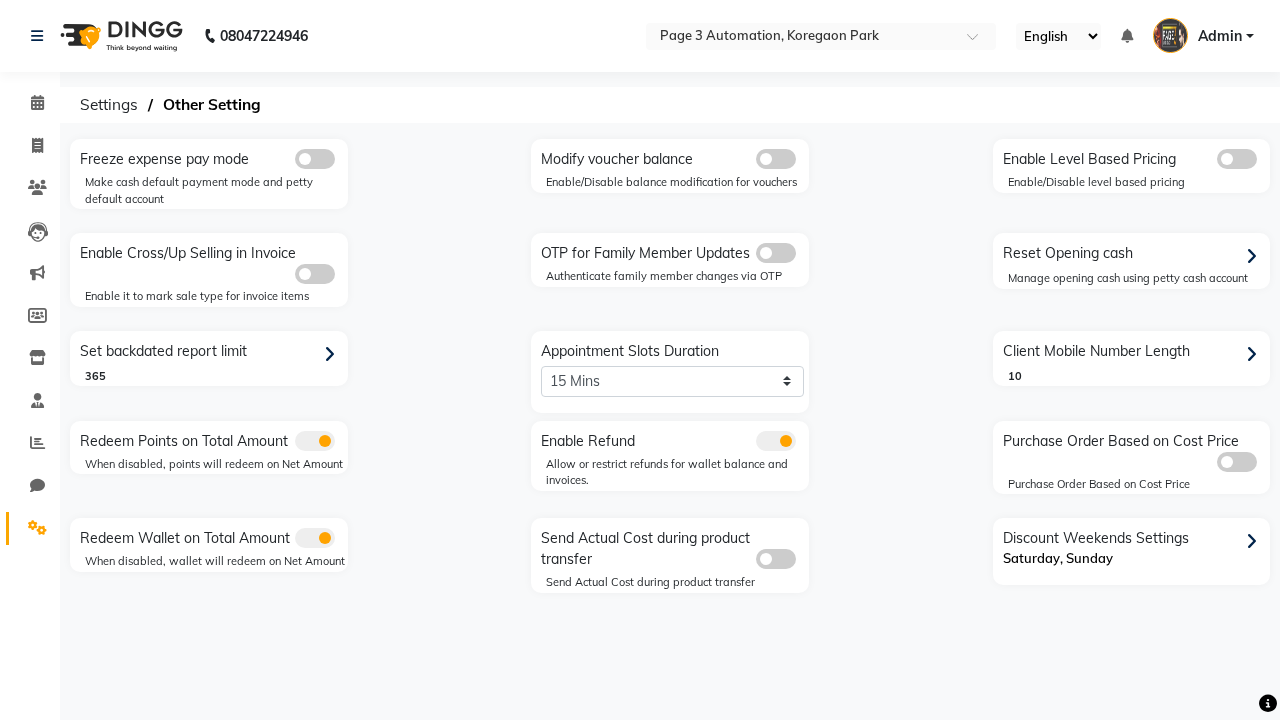 click 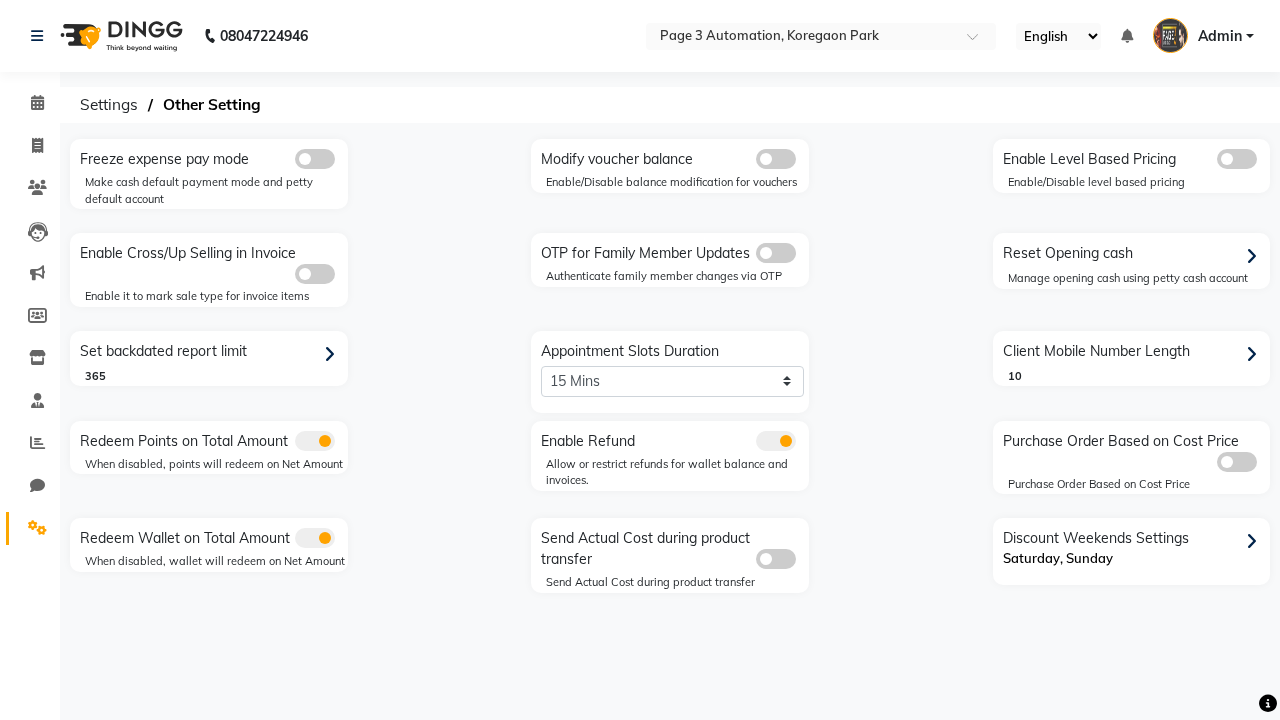 click 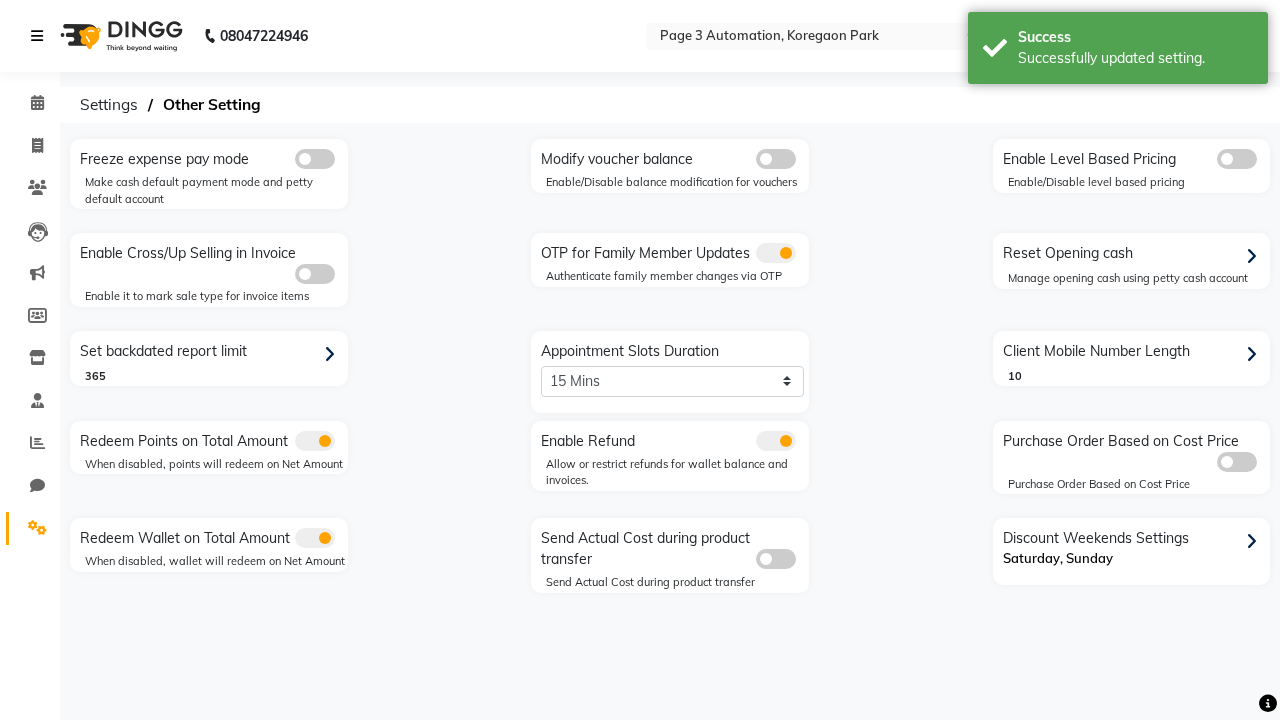 click at bounding box center [37, 36] 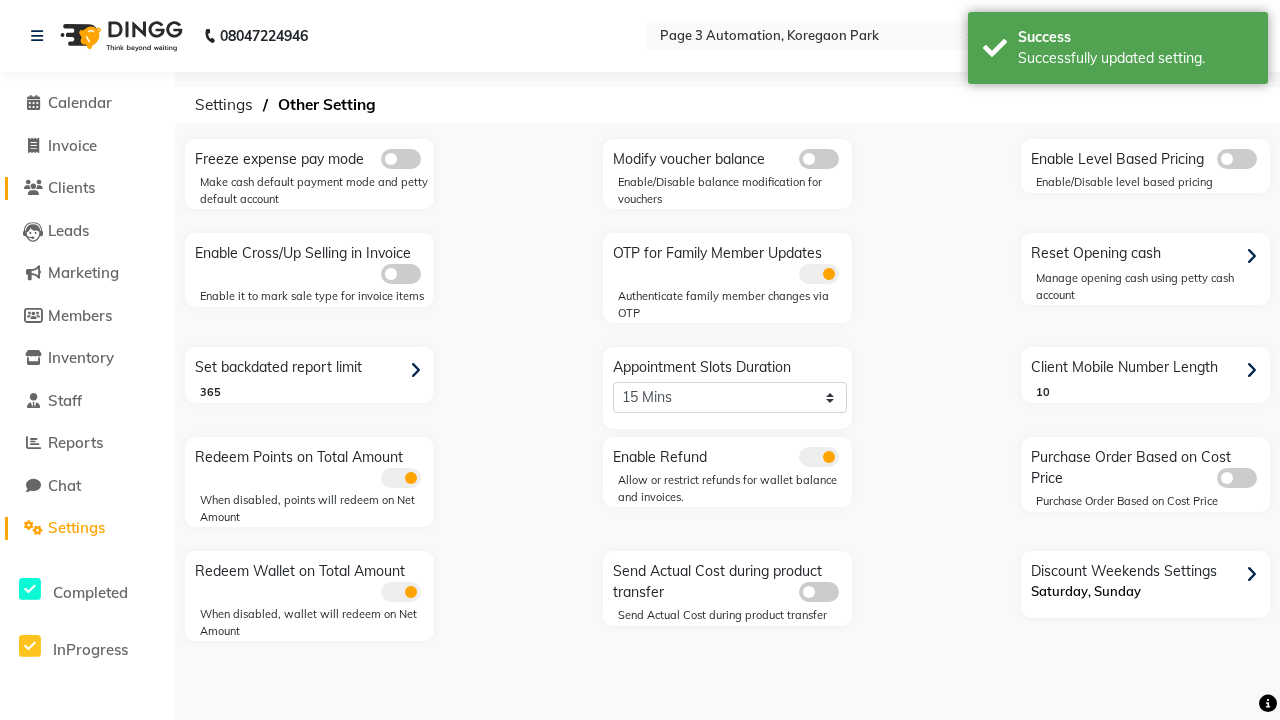 click on "Clients" 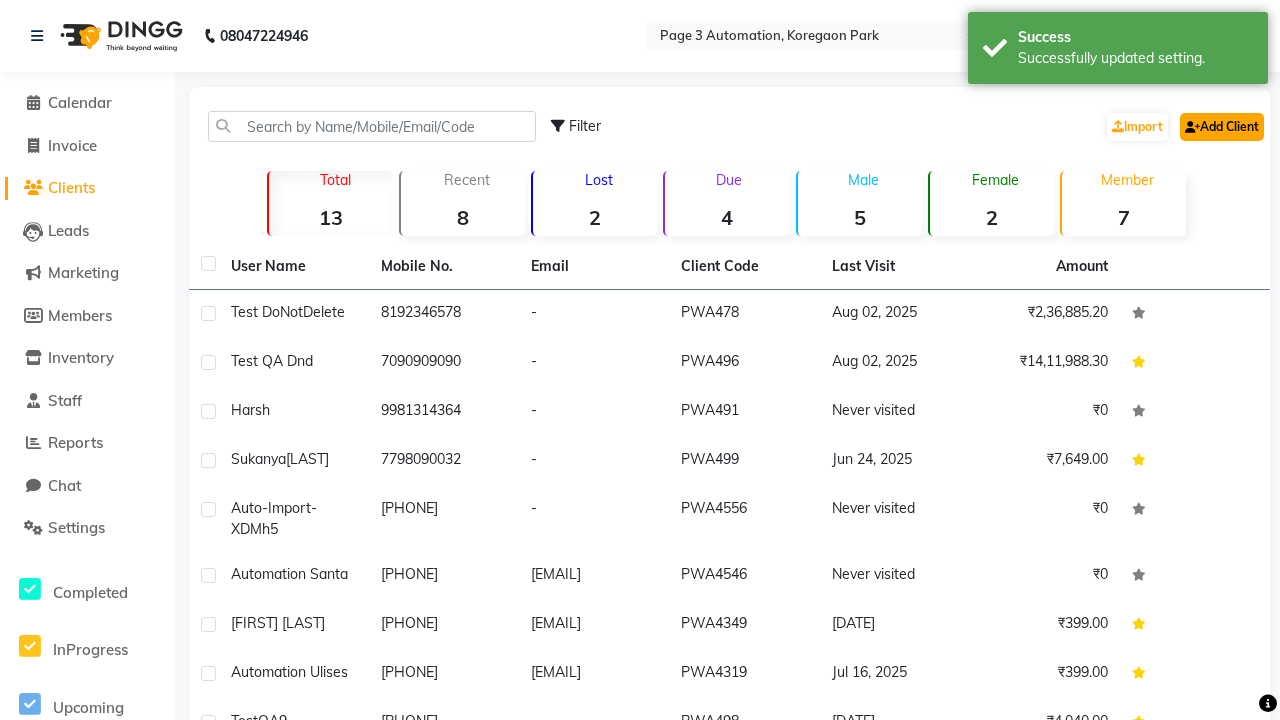 click on "Add Client" 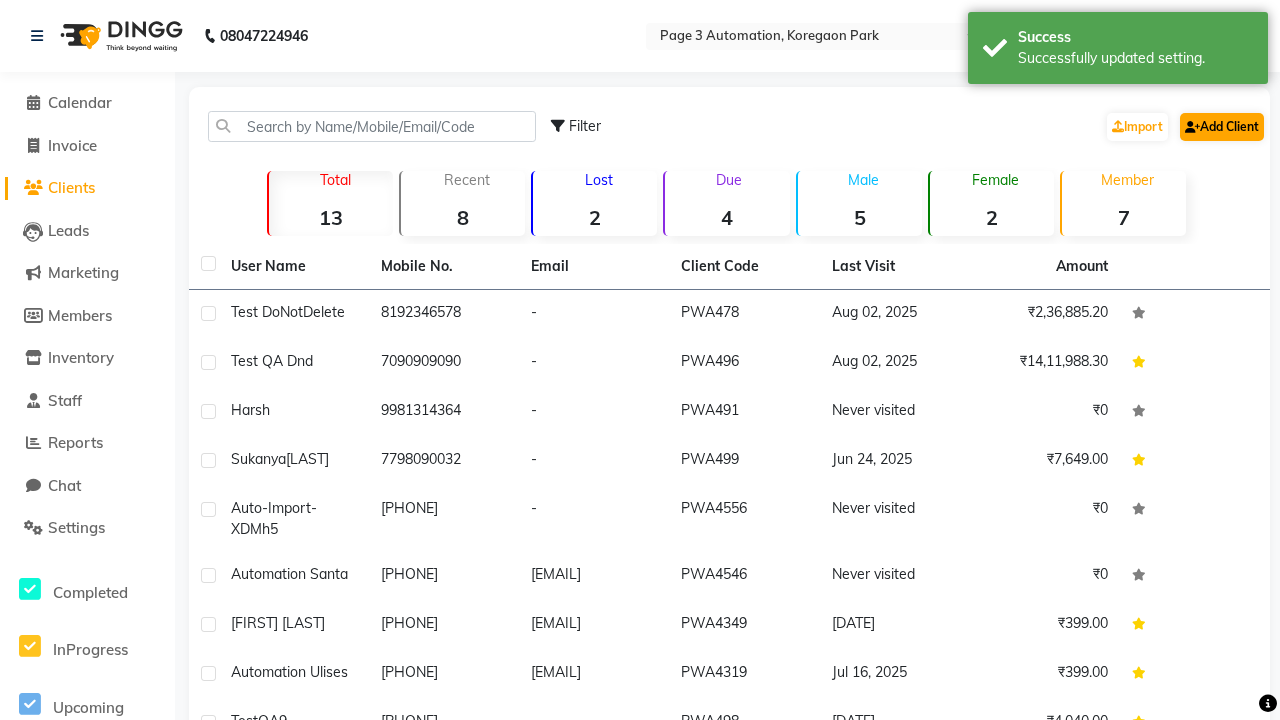 select on "22" 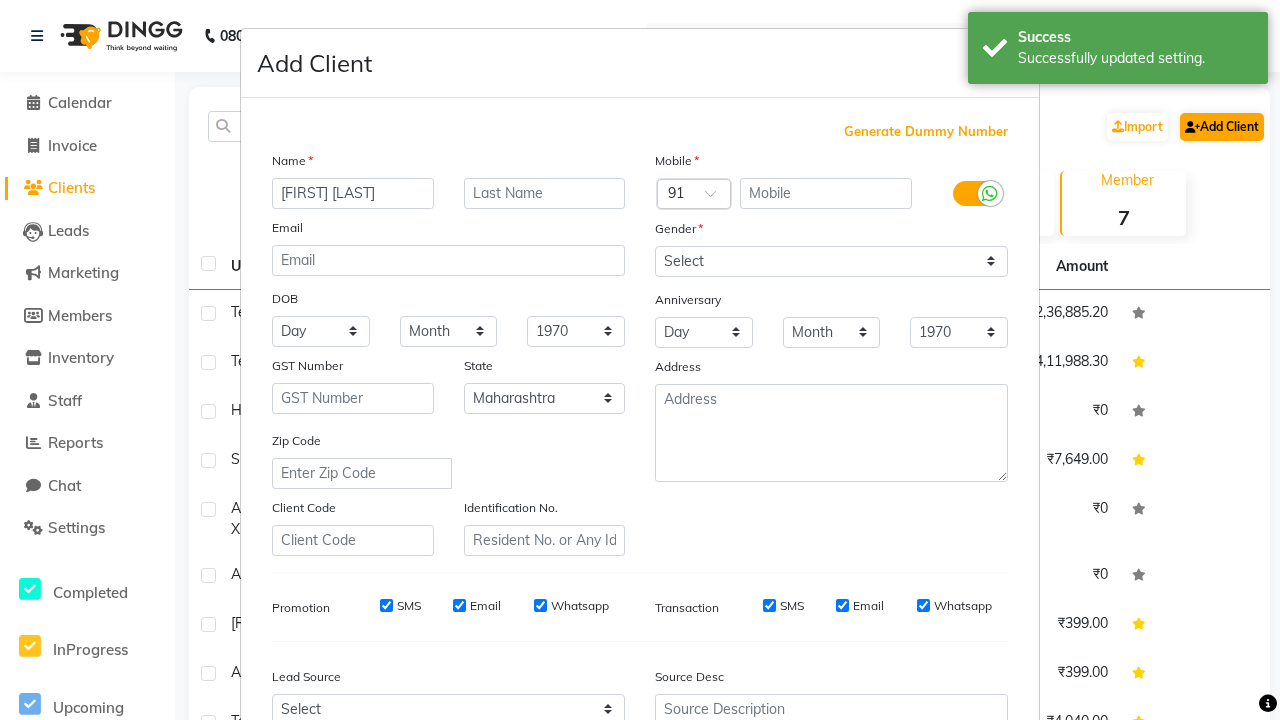 type on "[FIRST] [LAST]" 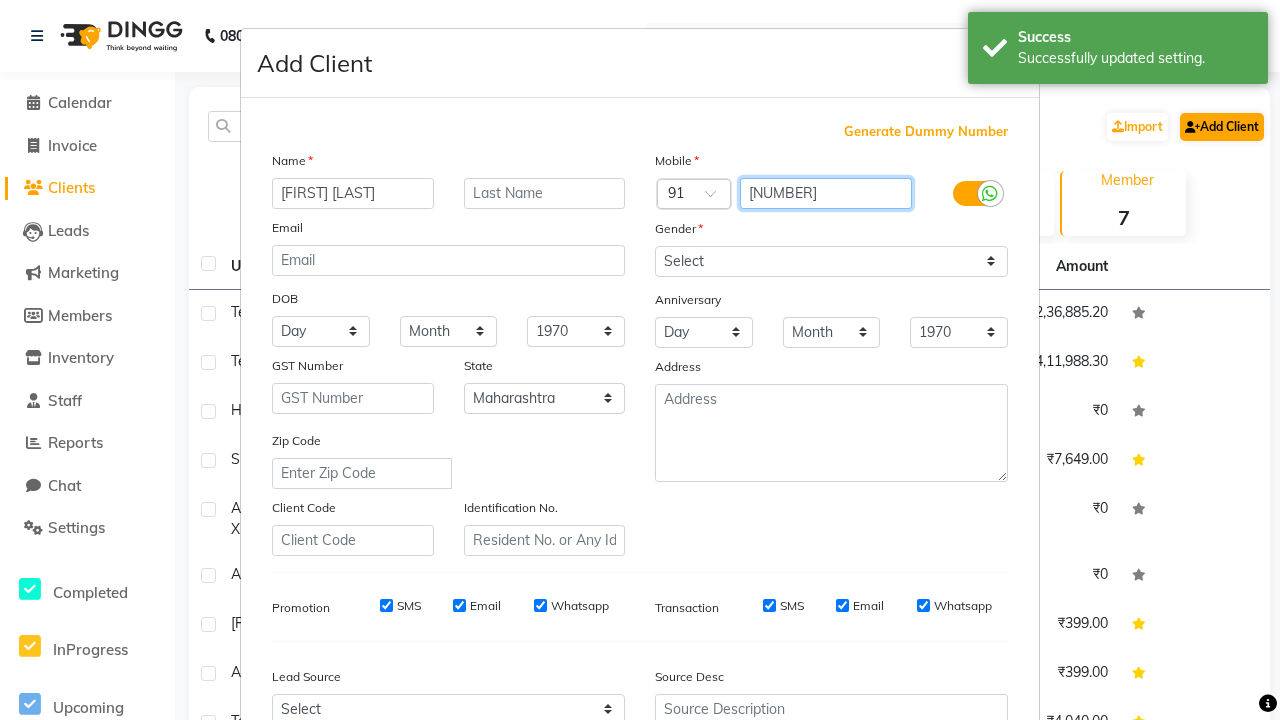type on "[NUMBER]" 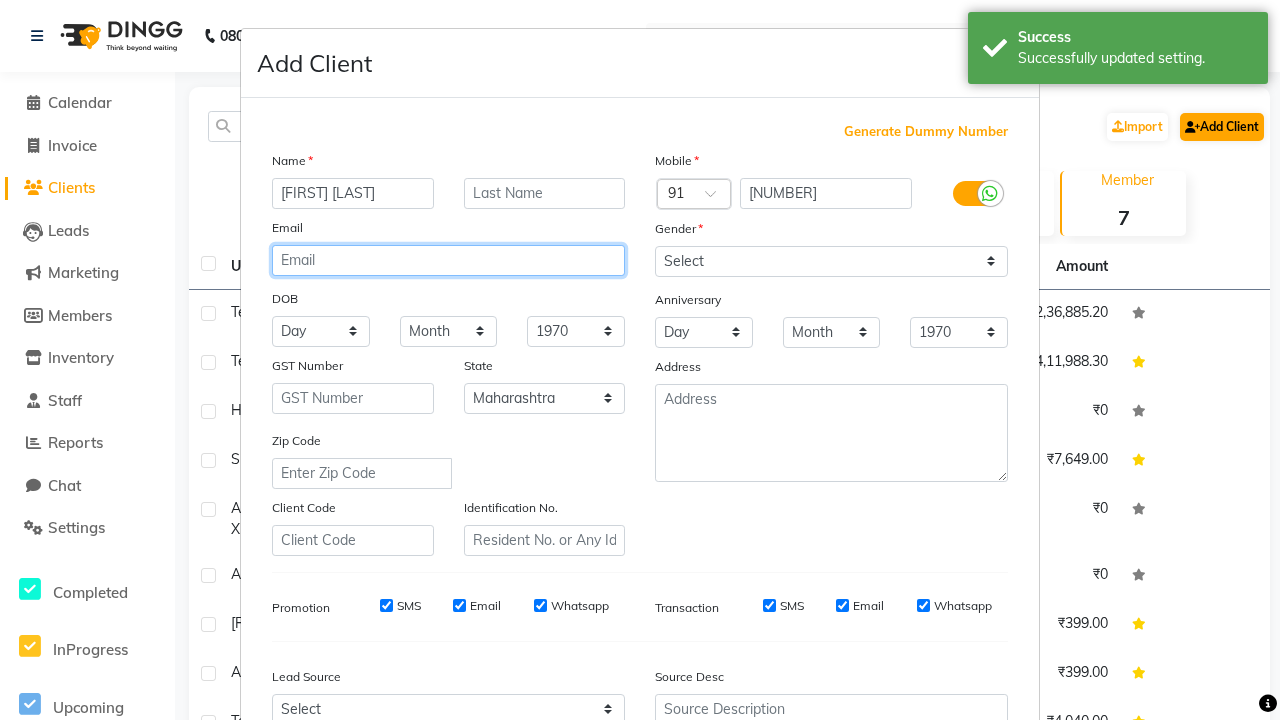 type on "[EMAIL]" 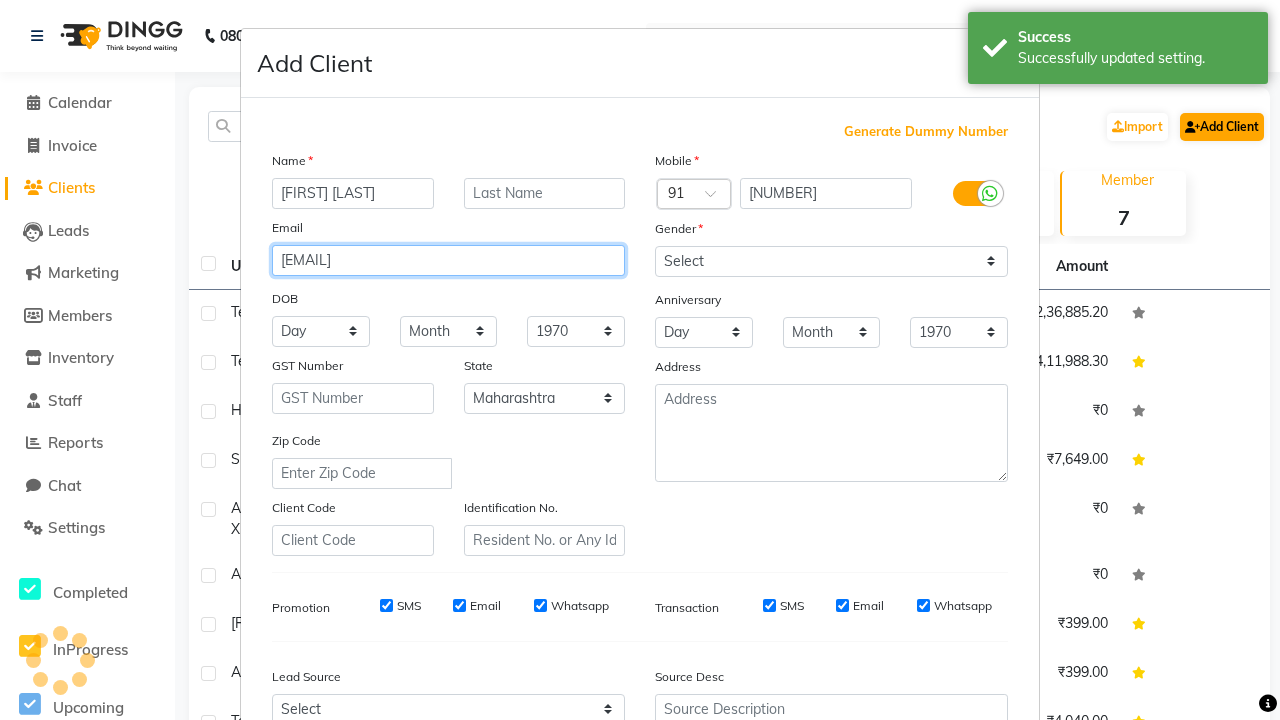 select on "male" 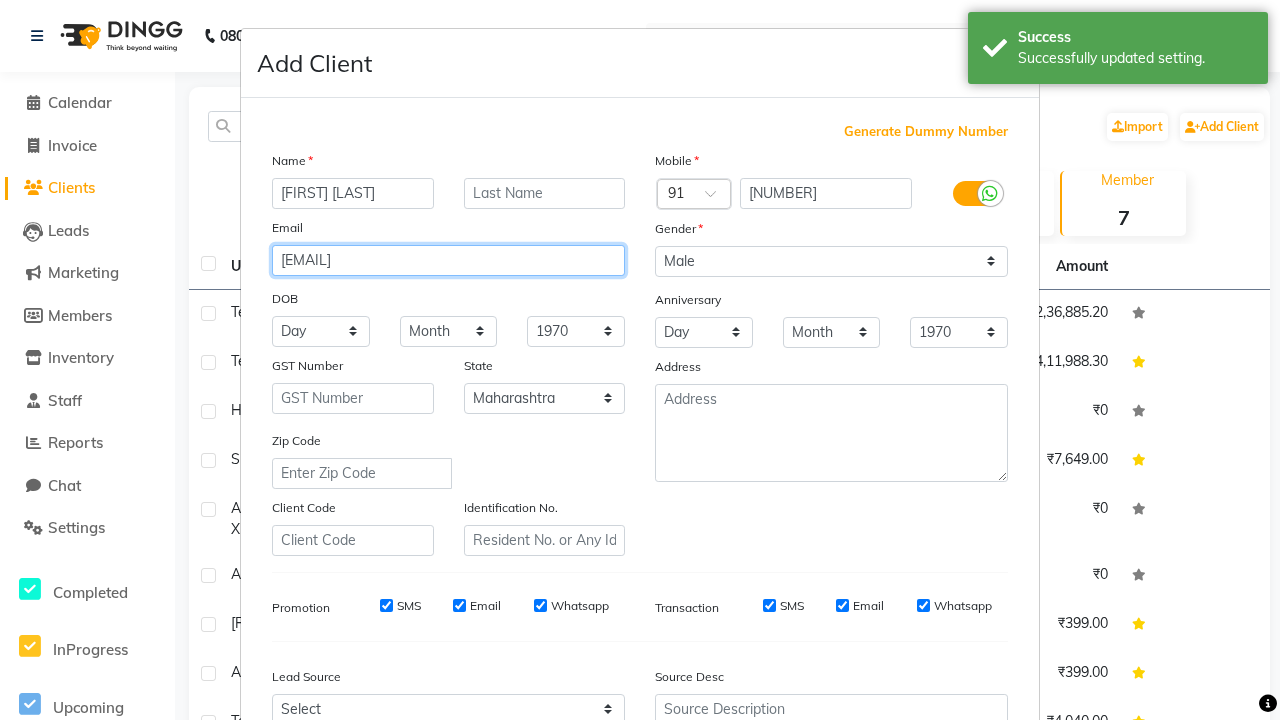 type on "[EMAIL]" 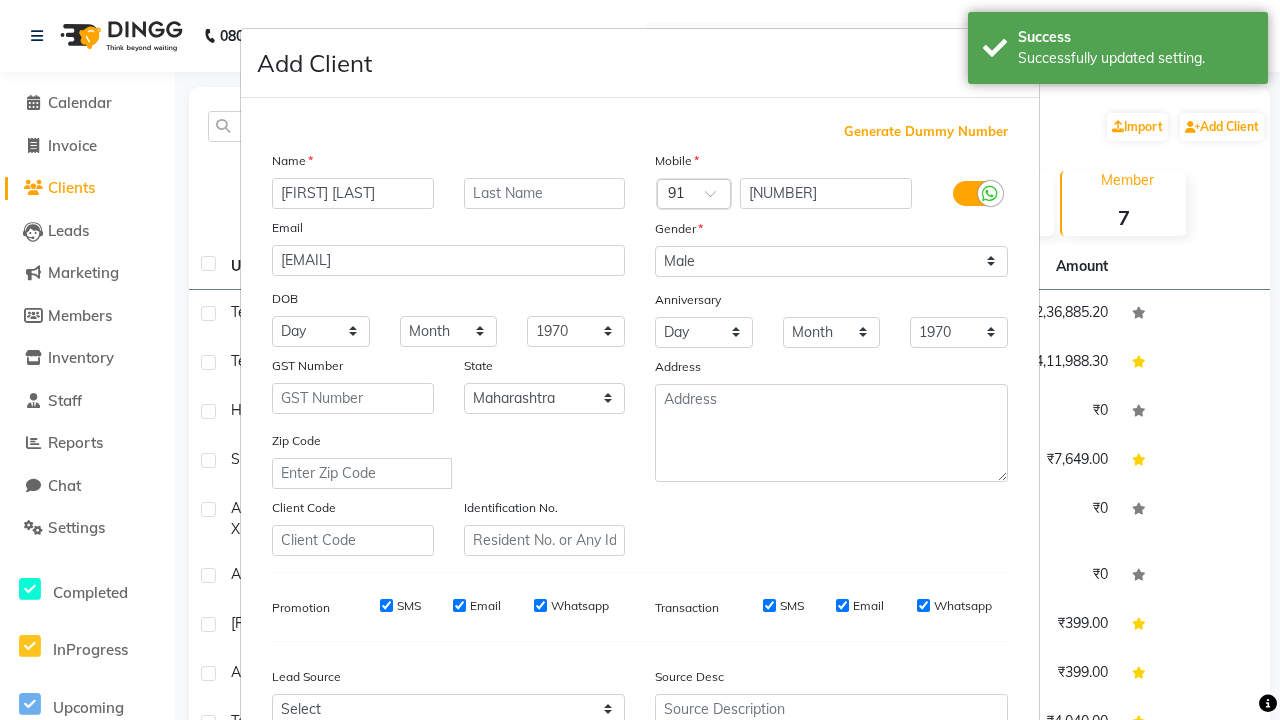 click on "Add" at bounding box center (906, 855) 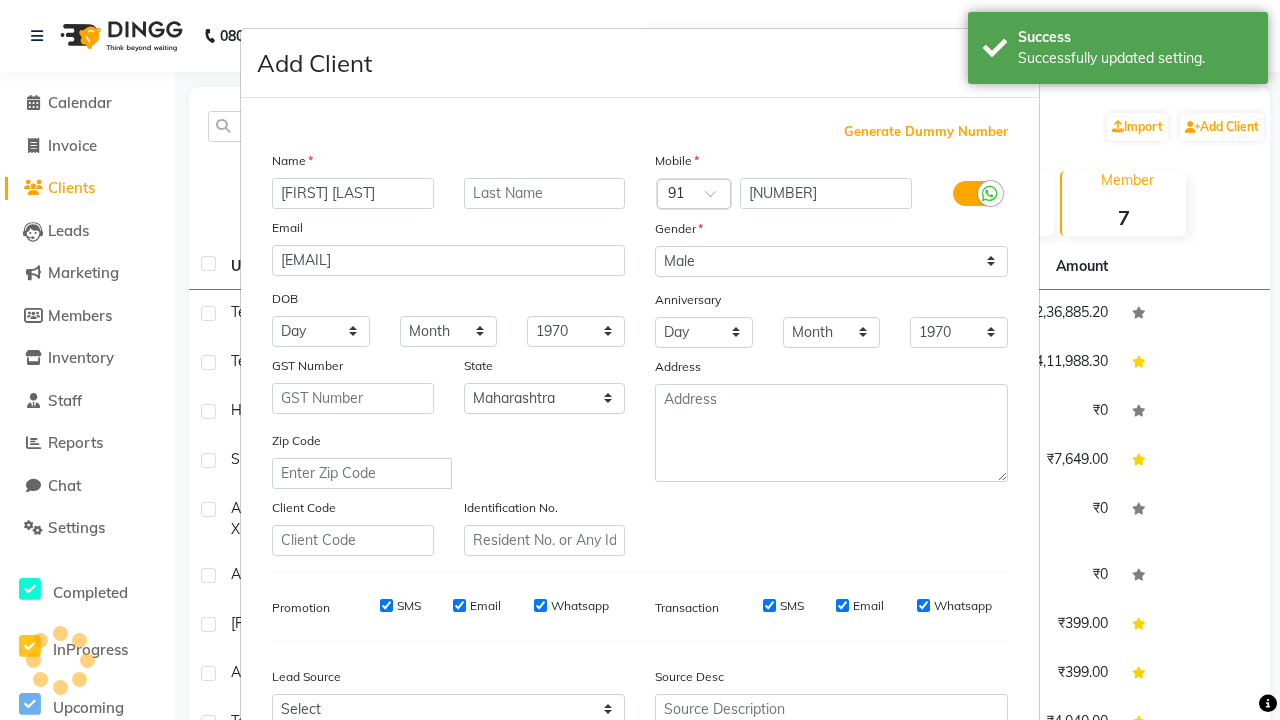 scroll, scrollTop: 203, scrollLeft: 0, axis: vertical 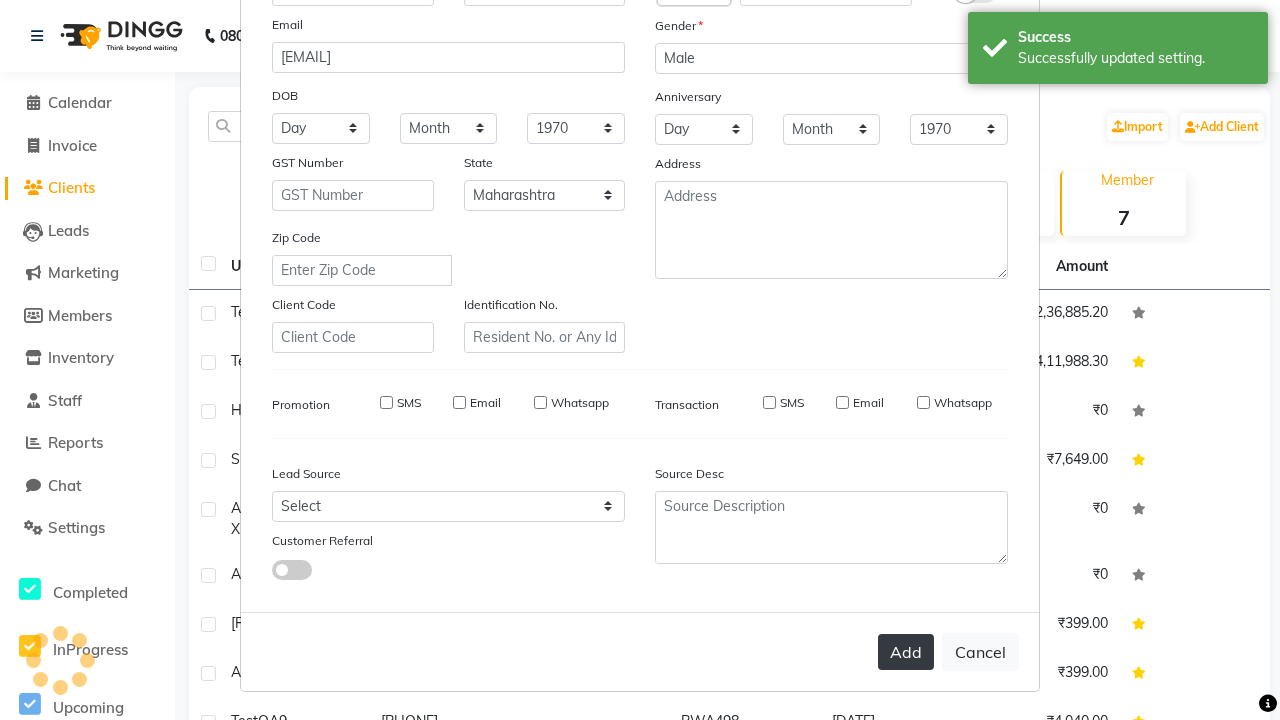 type 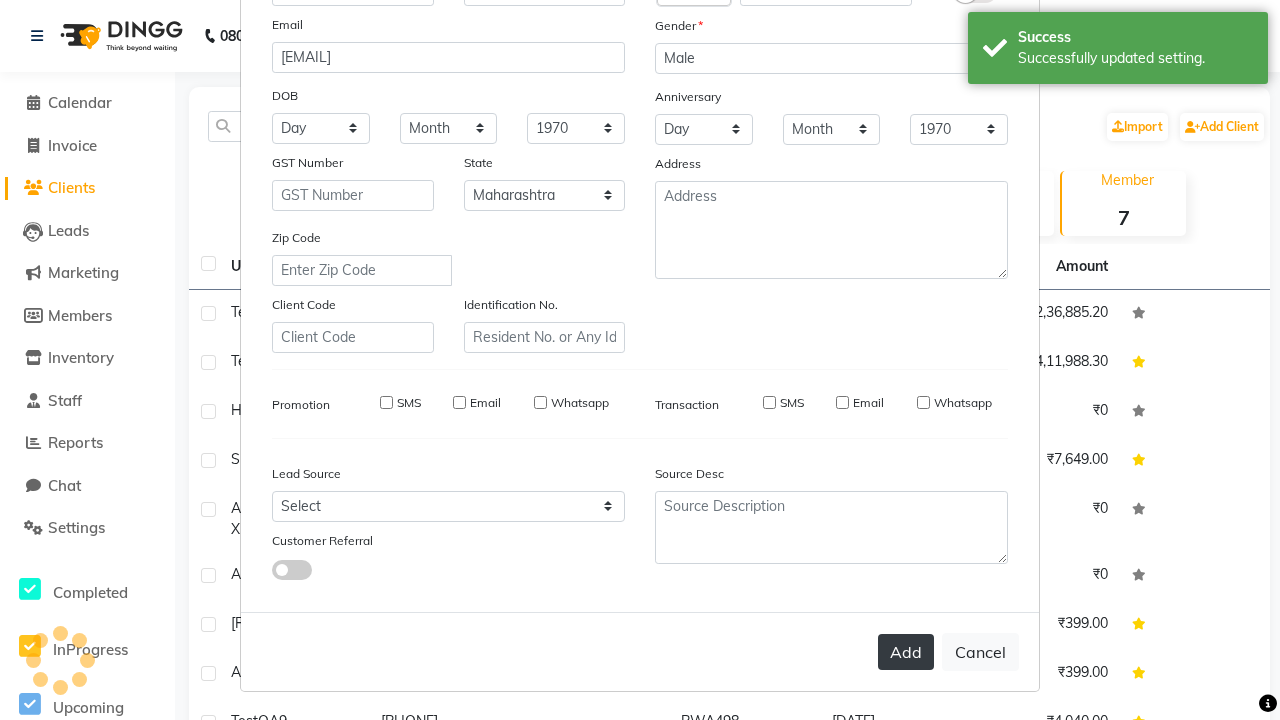 type 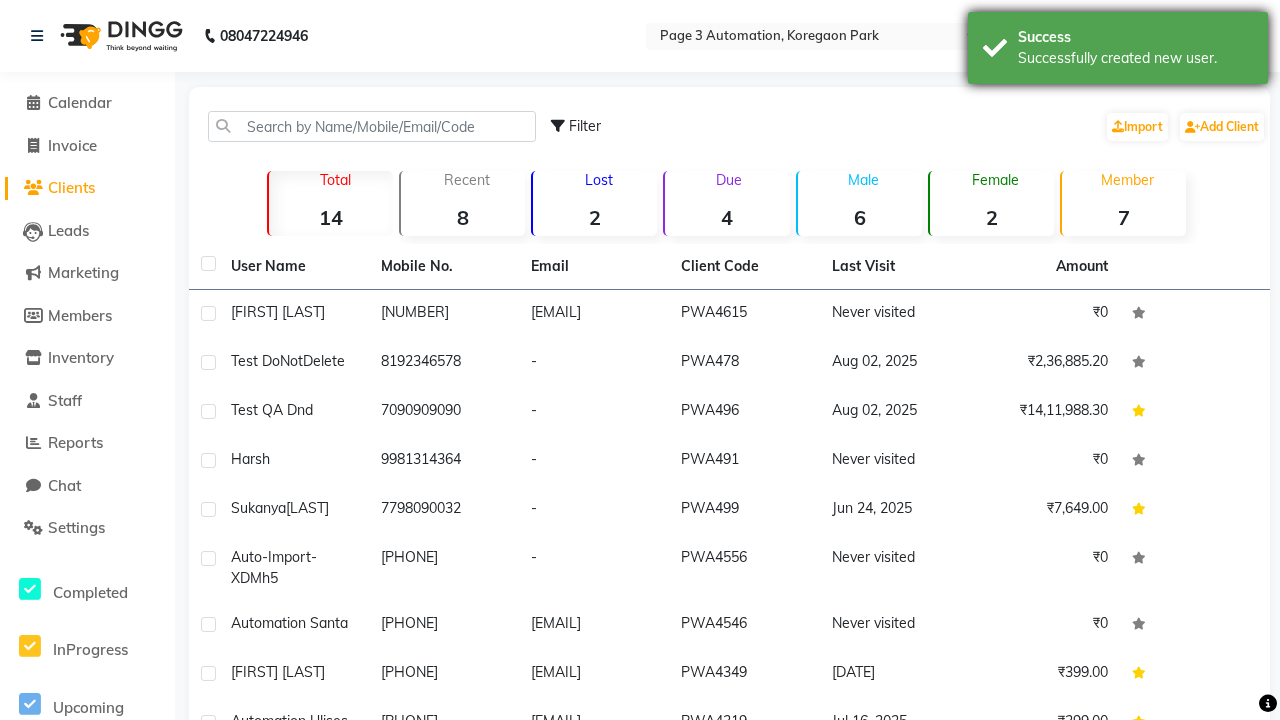 click on "Successfully created new user." at bounding box center (1135, 58) 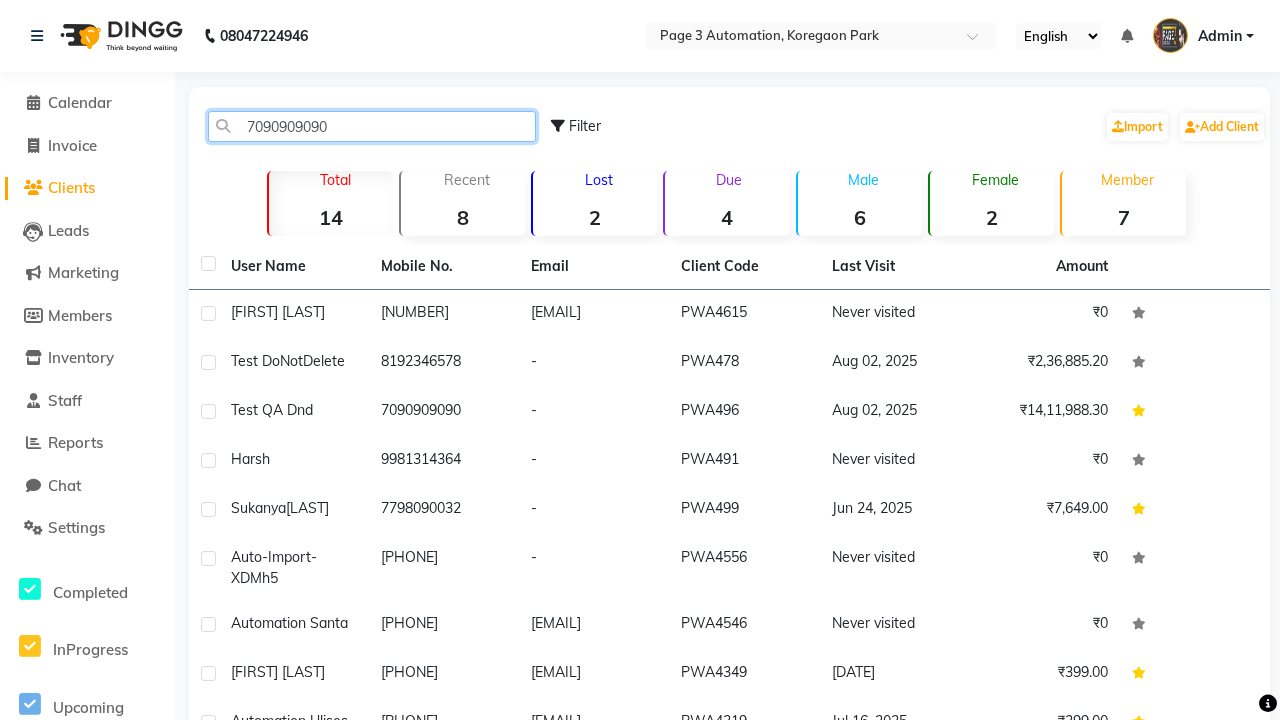 type on "7090909090" 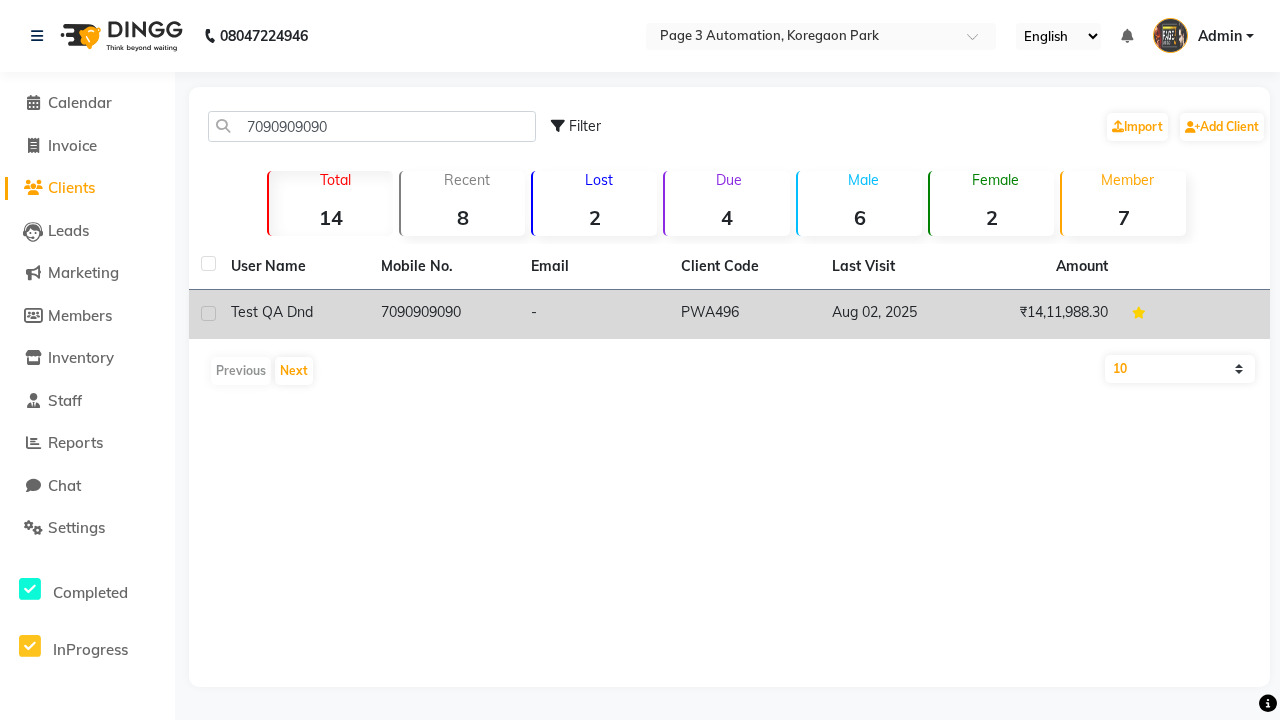 click on "7090909090" 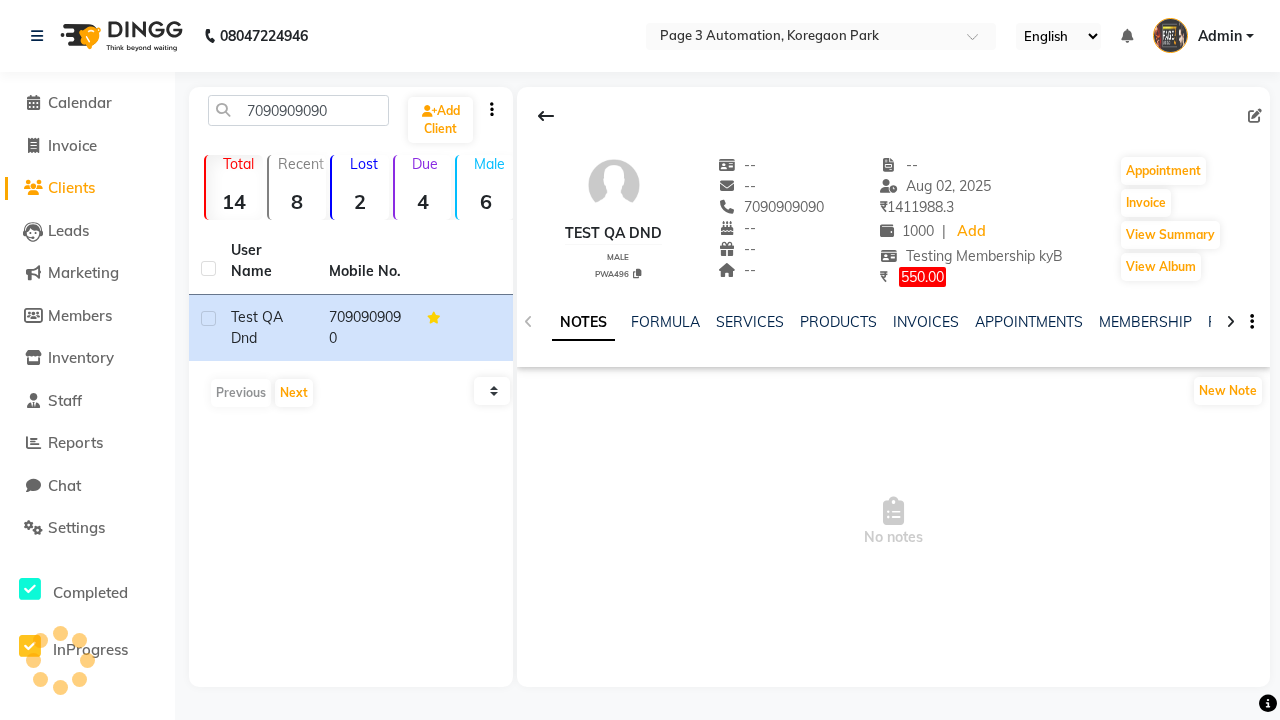 click on "FAMILY" 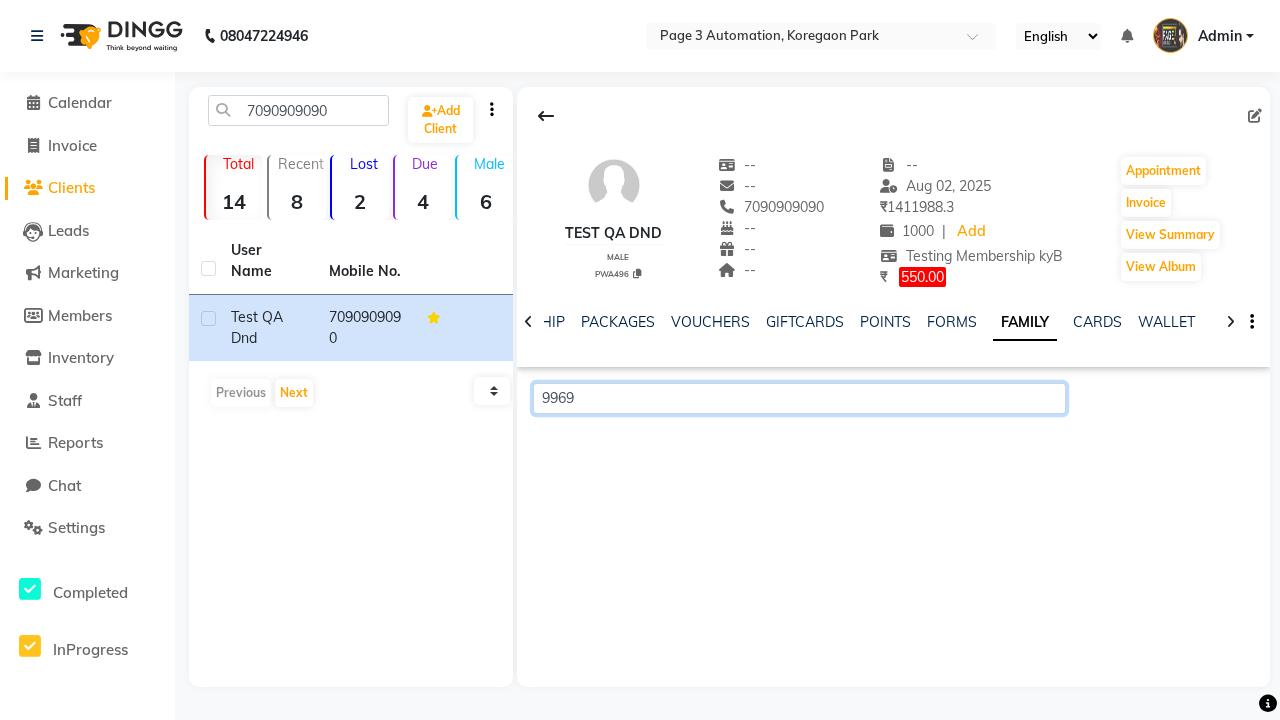scroll, scrollTop: 0, scrollLeft: 433, axis: horizontal 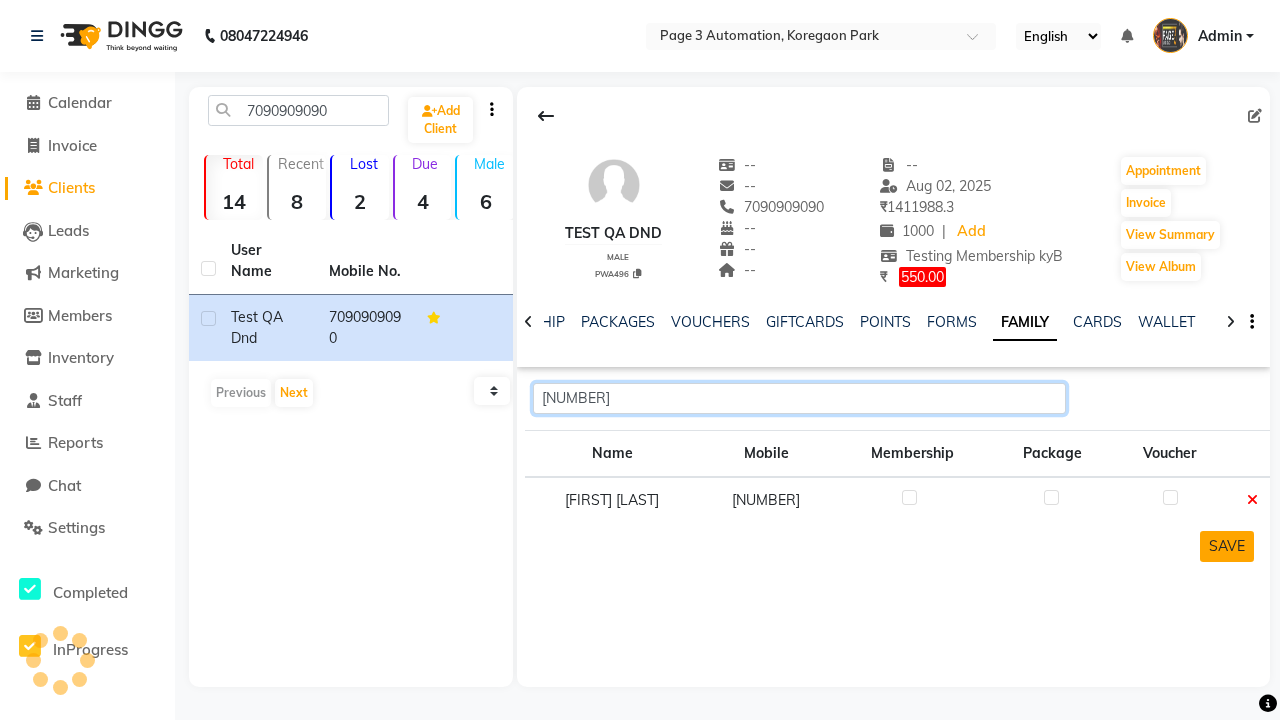 type on "[NUMBER]" 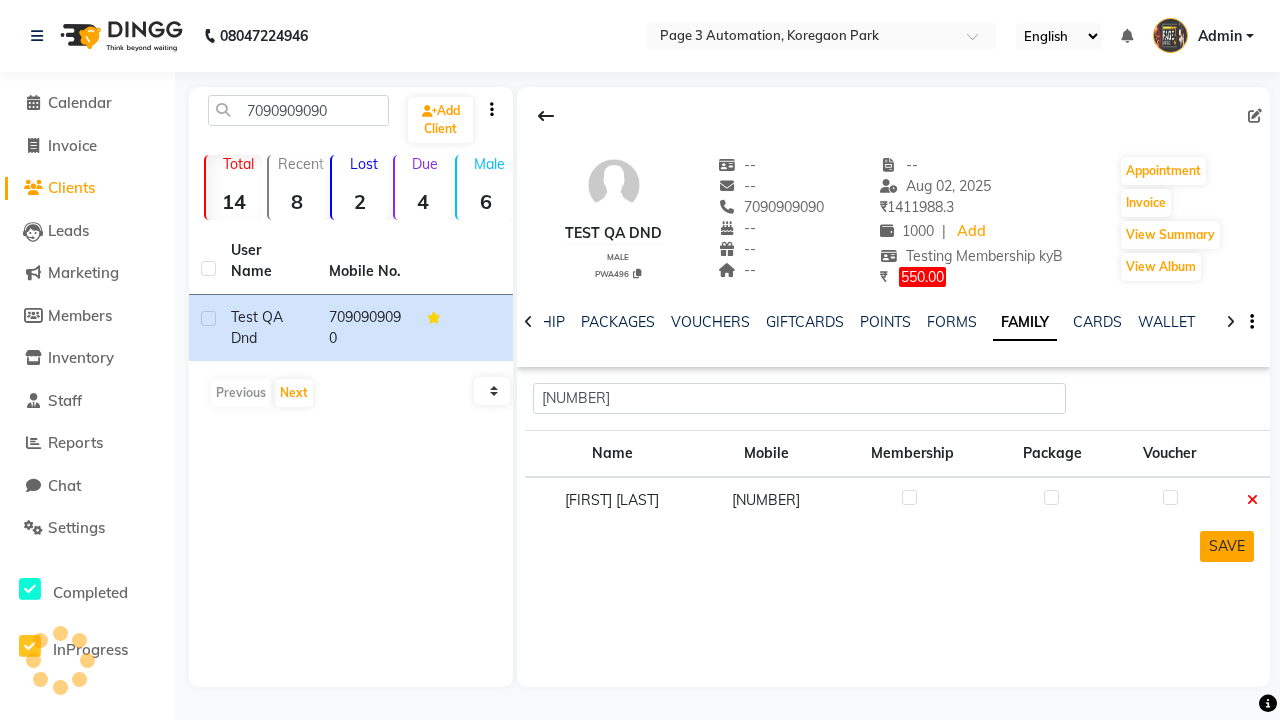 click on "SAVE" 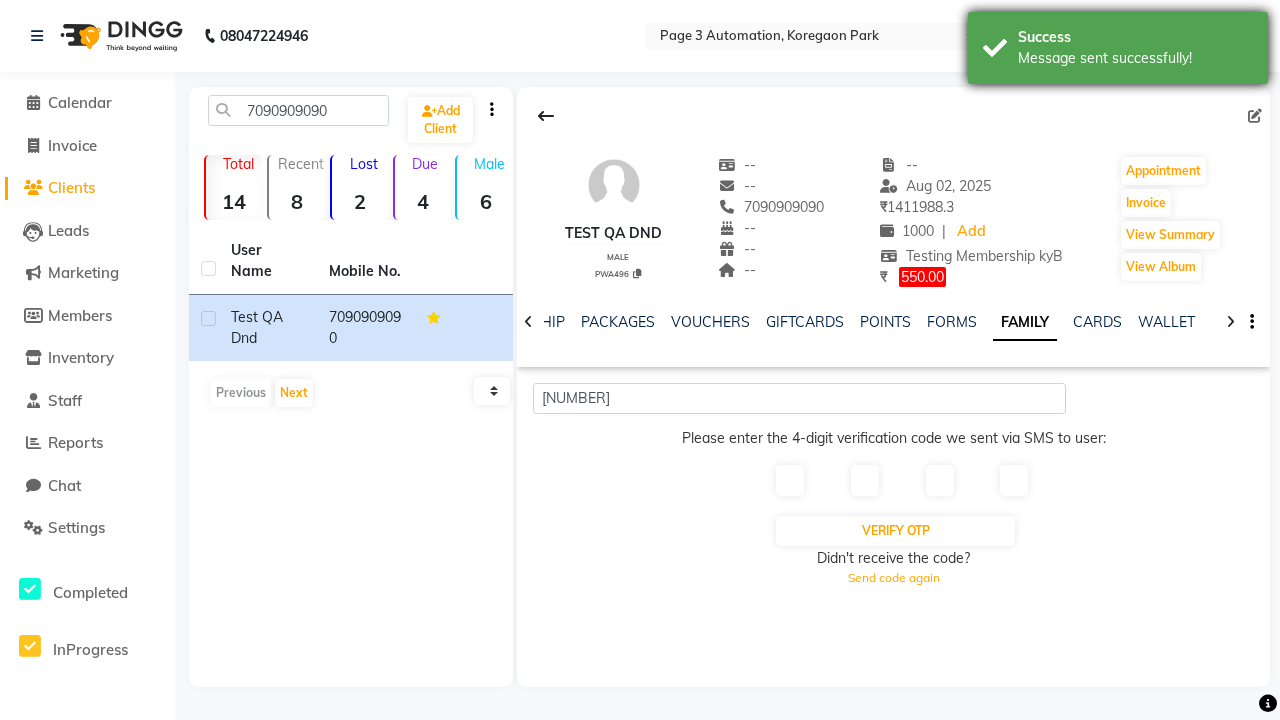 click on "Message sent successfully!" at bounding box center (1135, 58) 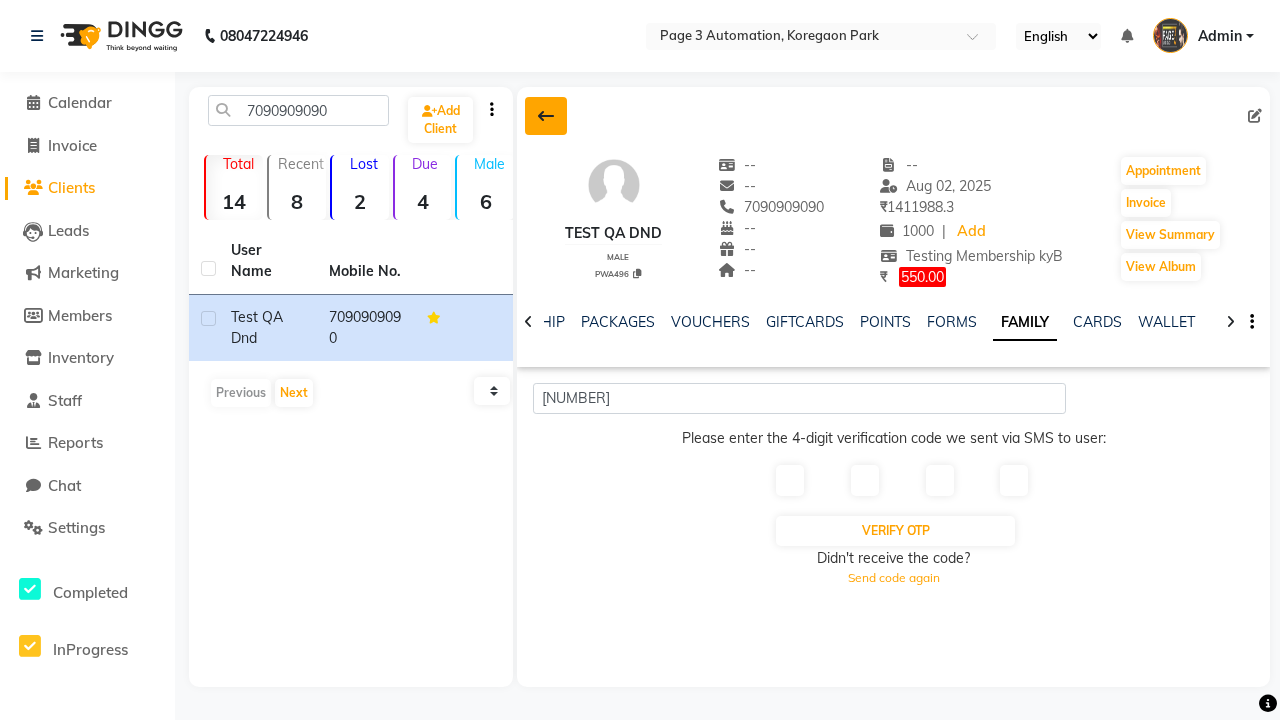 click 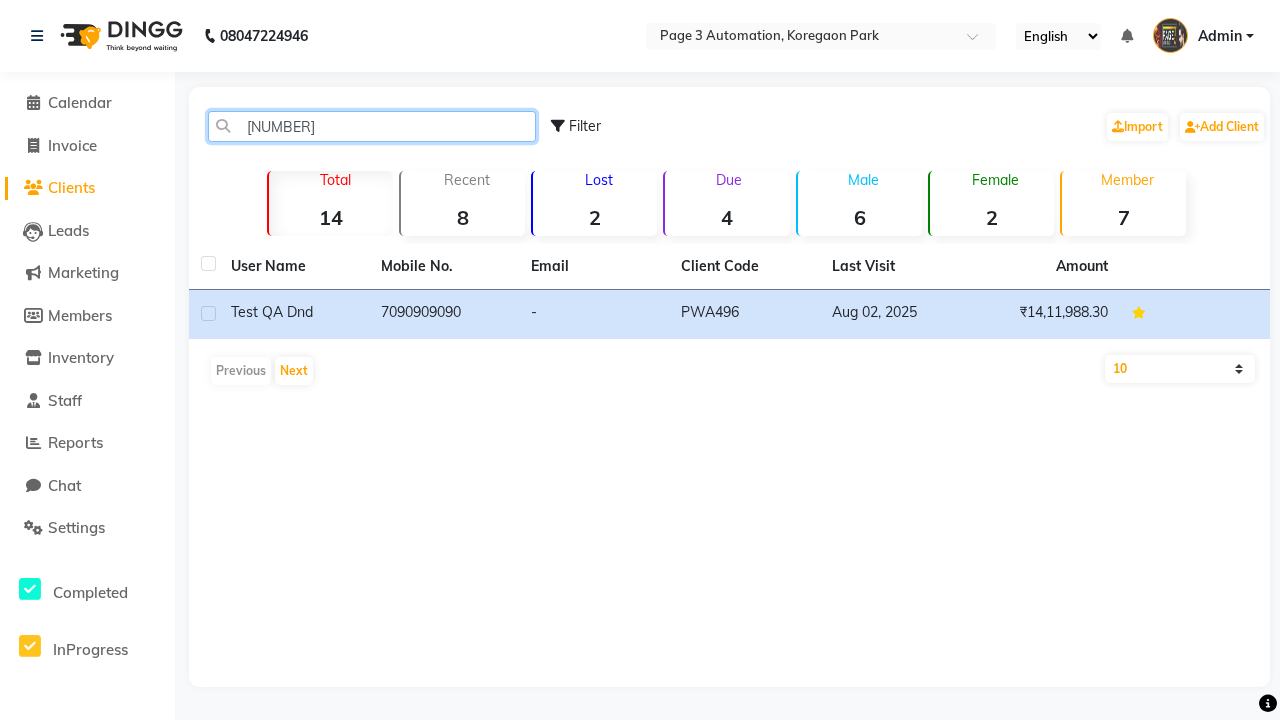 type on "[NUMBER]" 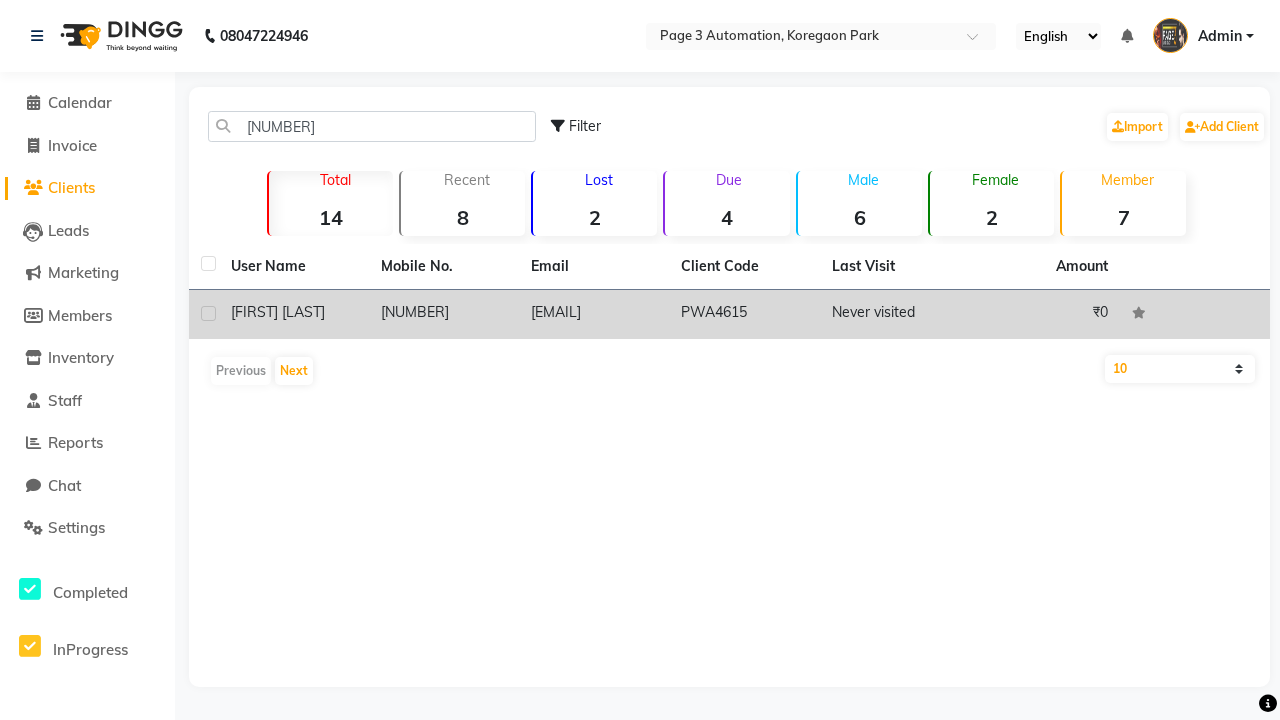 click on "[NUMBER]" 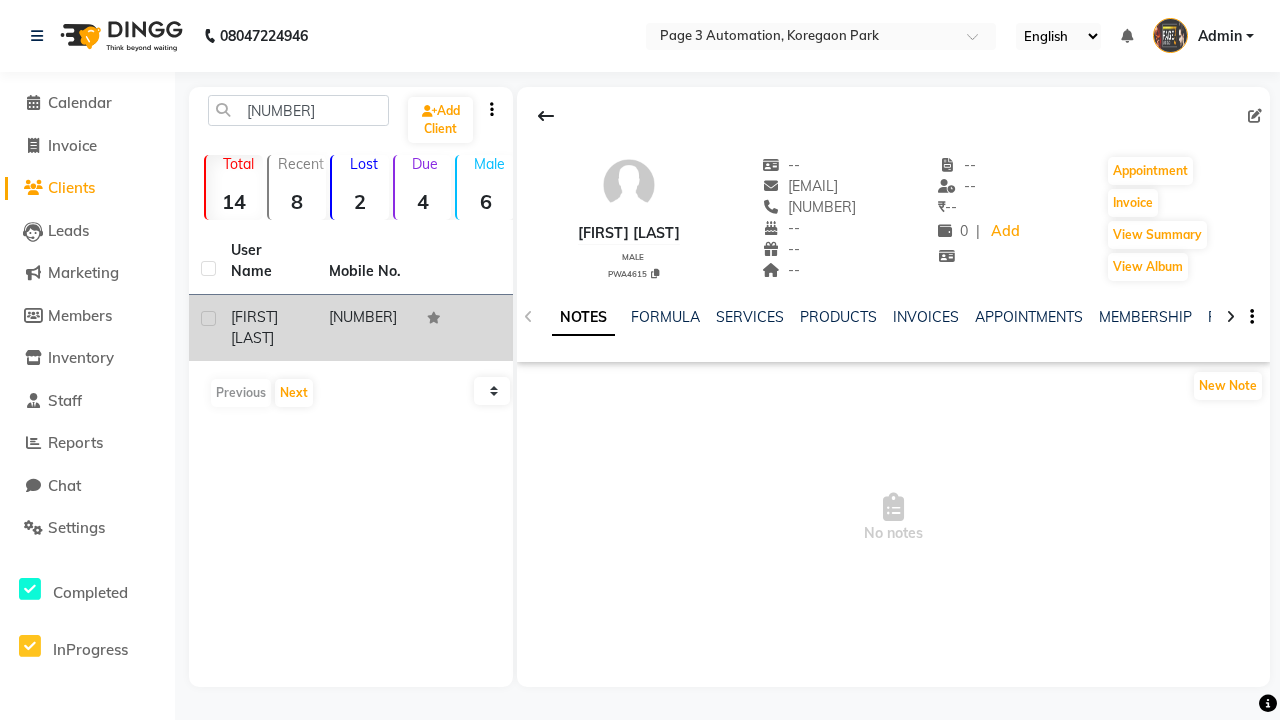 click 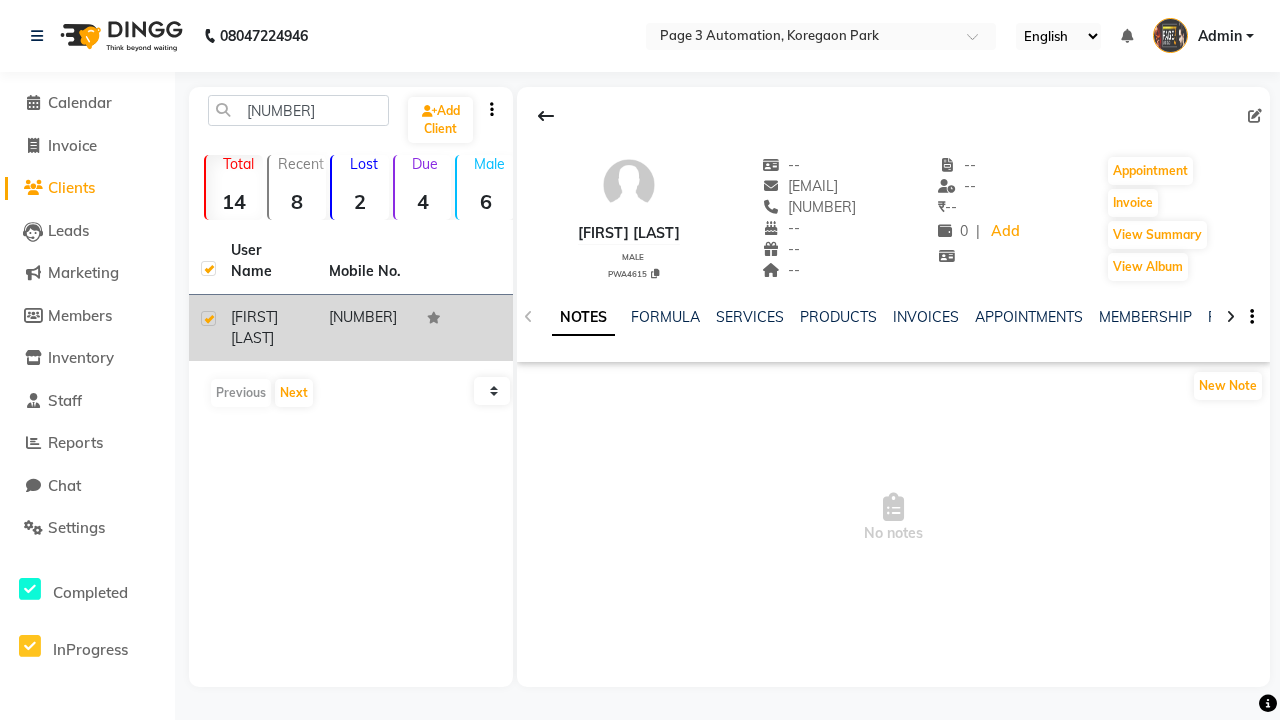 checkbox on "true" 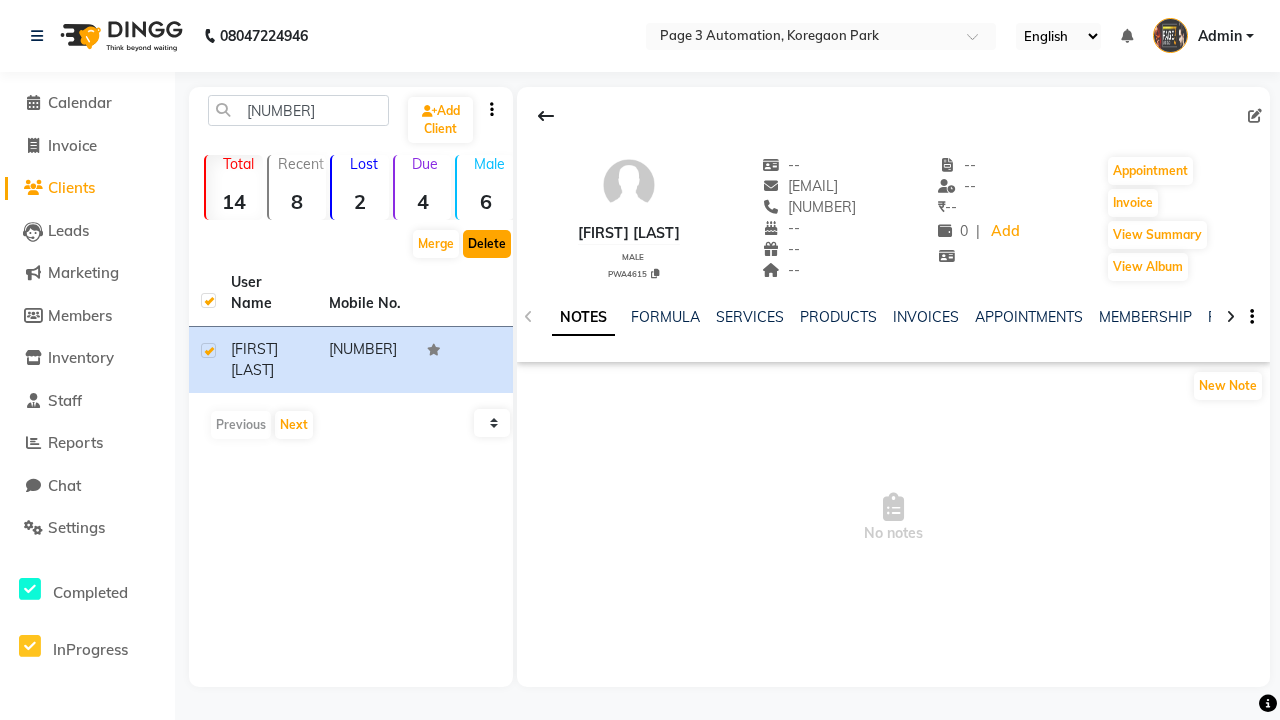 click on "Delete" 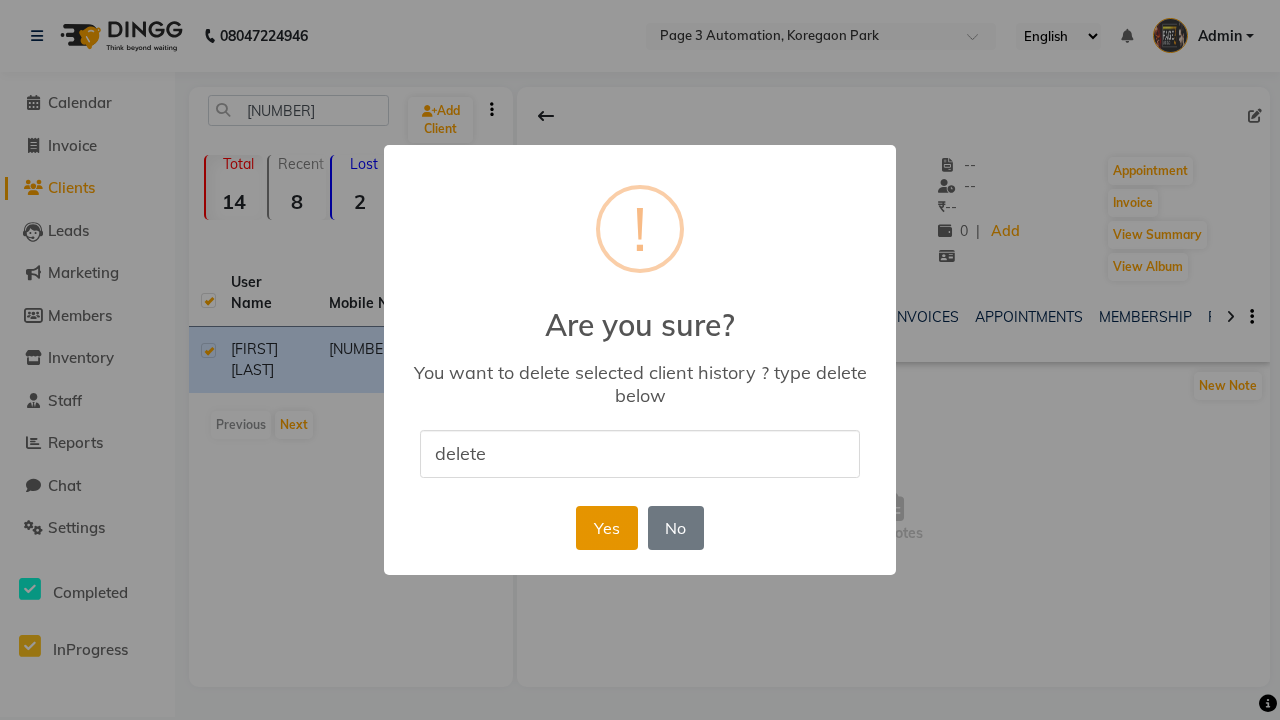 type on "delete" 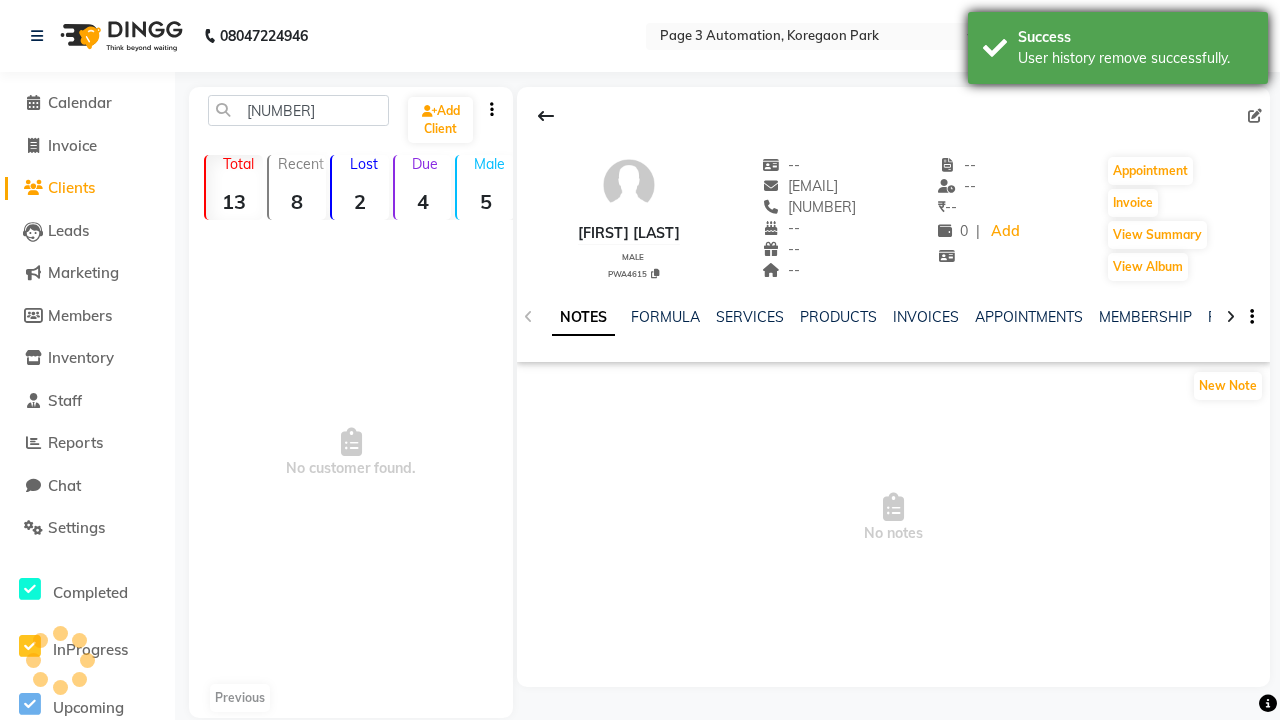 click on "User history remove successfully." at bounding box center (1135, 58) 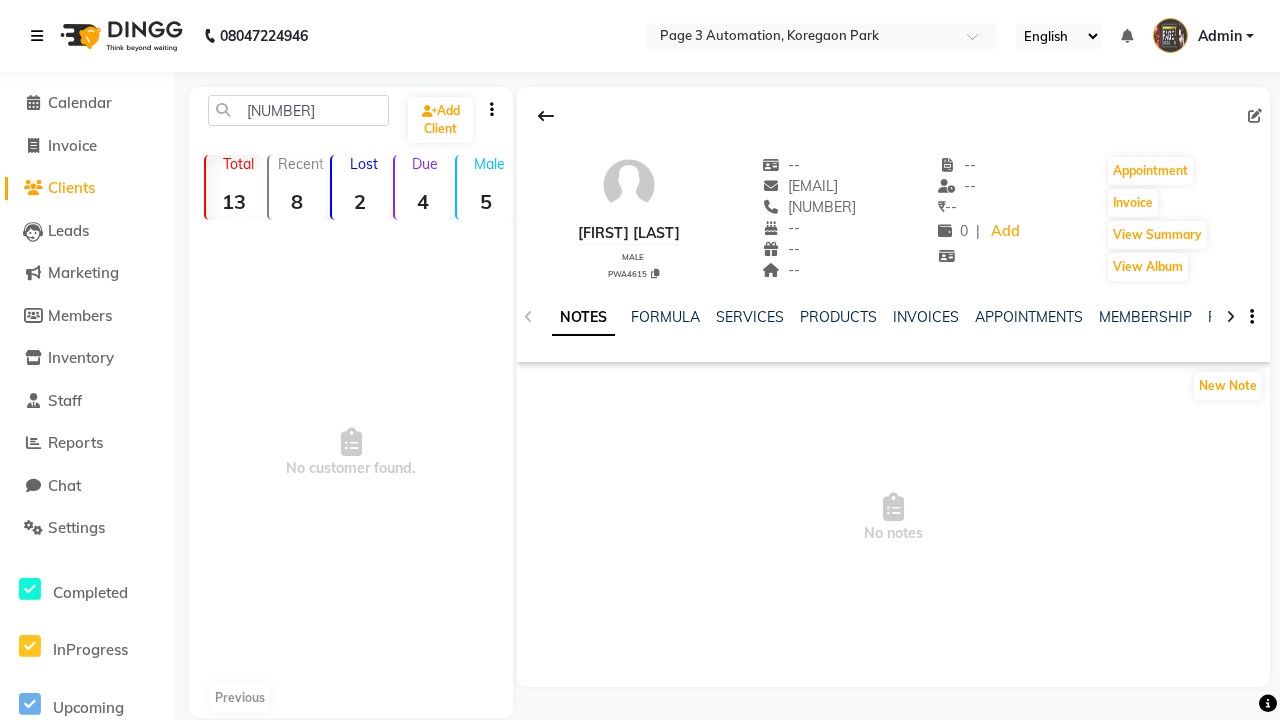 click at bounding box center (37, 36) 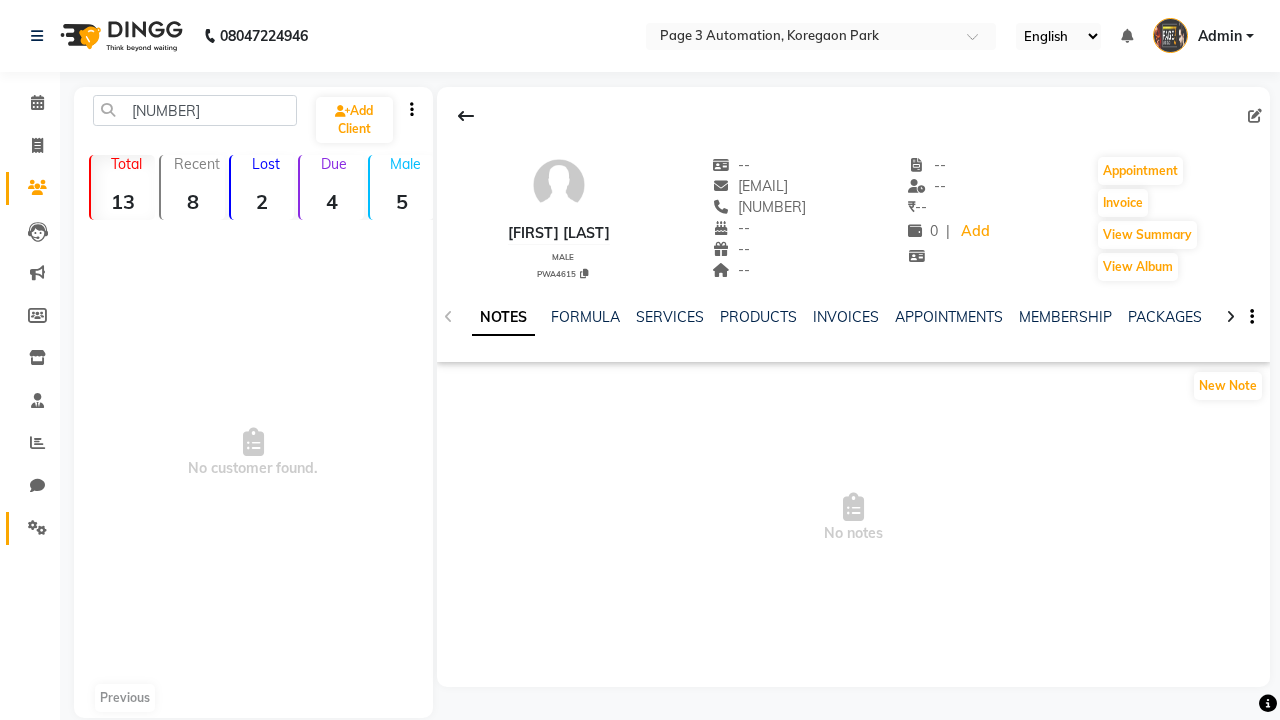 click 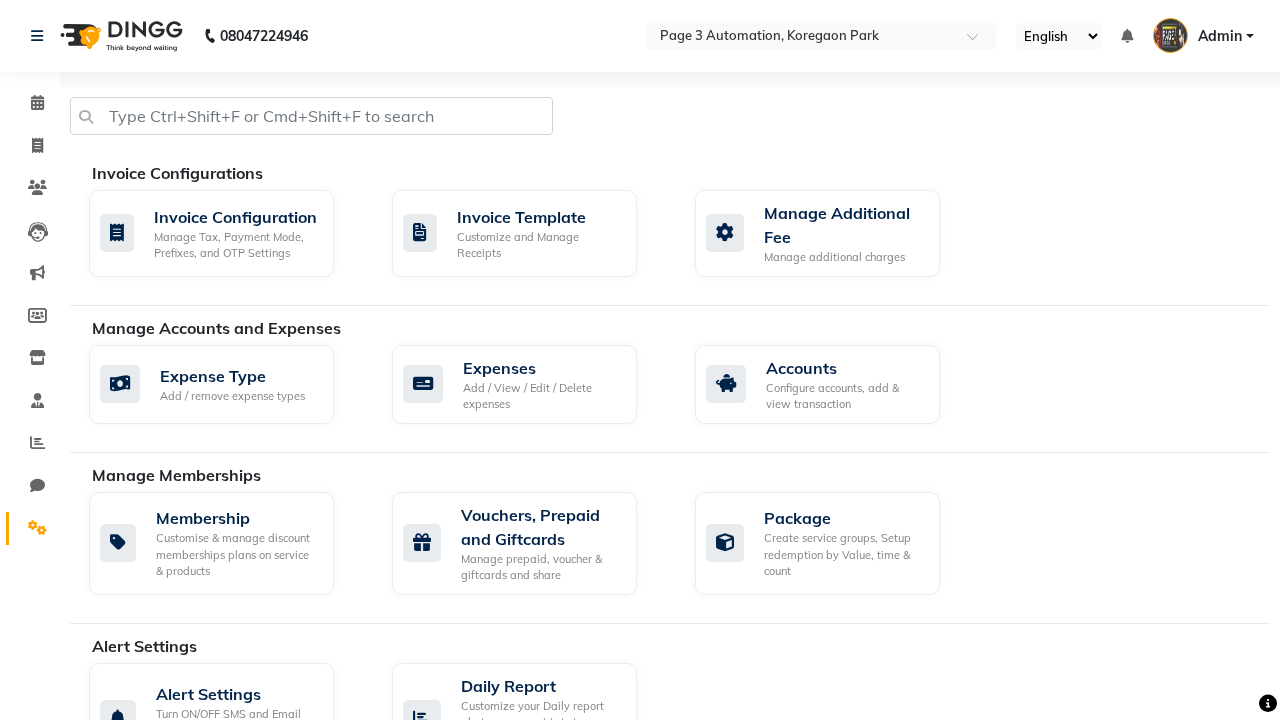click on "Manage reset opening cash, change password." 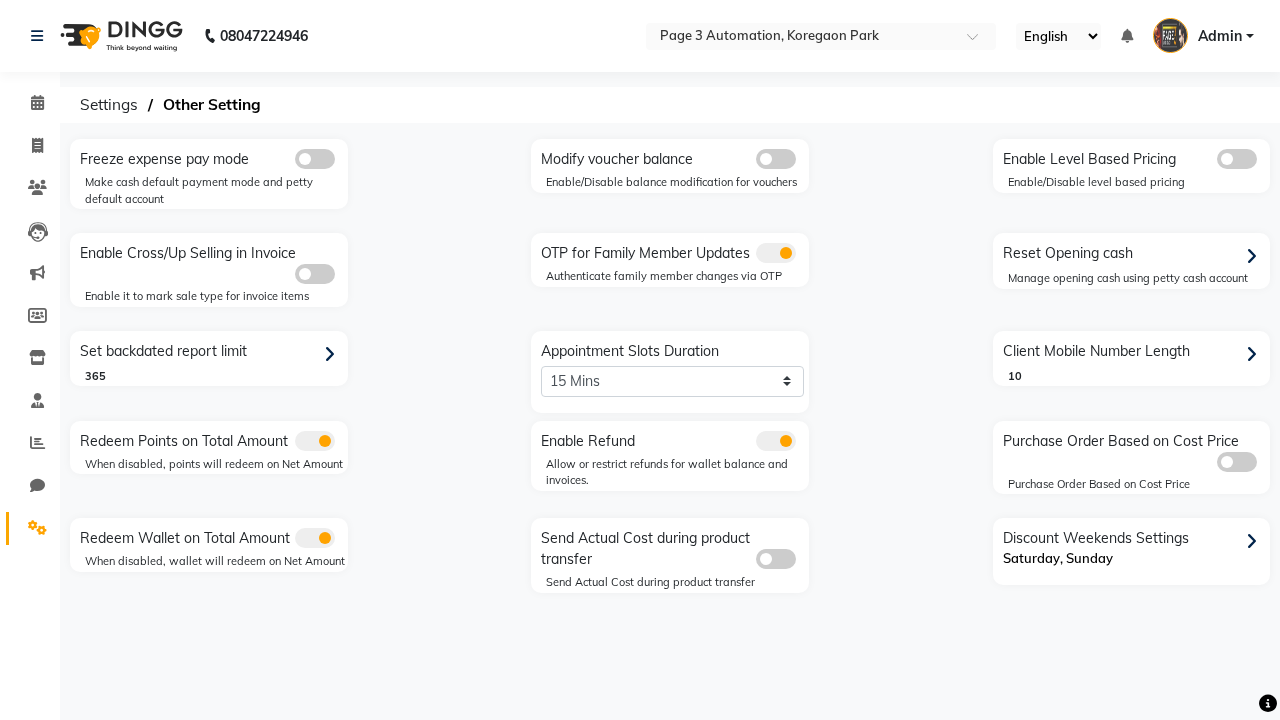 click 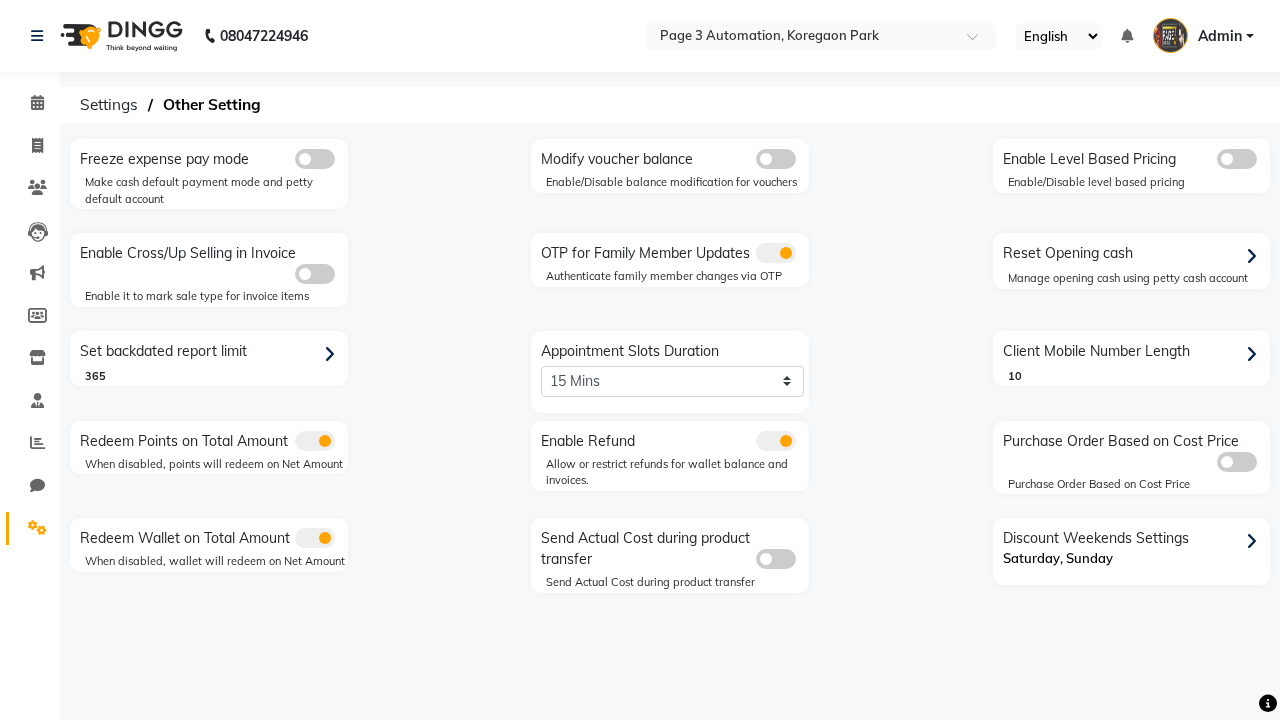 click 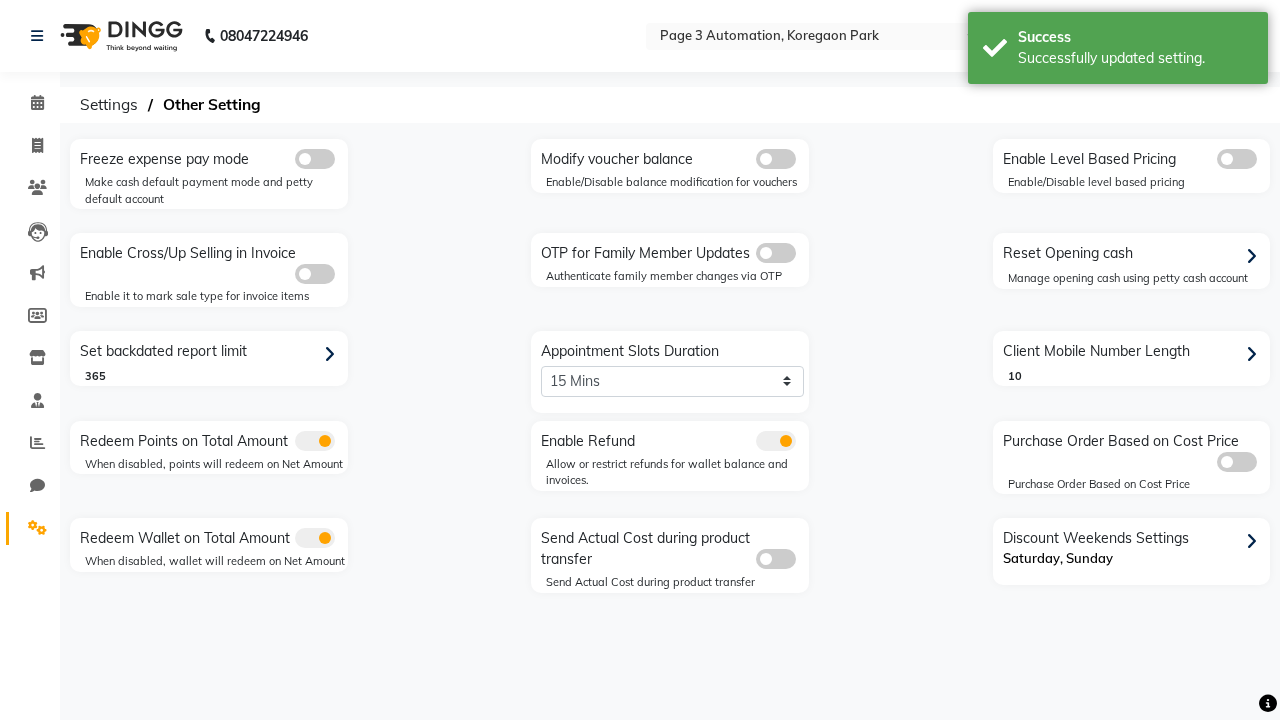 scroll, scrollTop: 0, scrollLeft: 5, axis: horizontal 